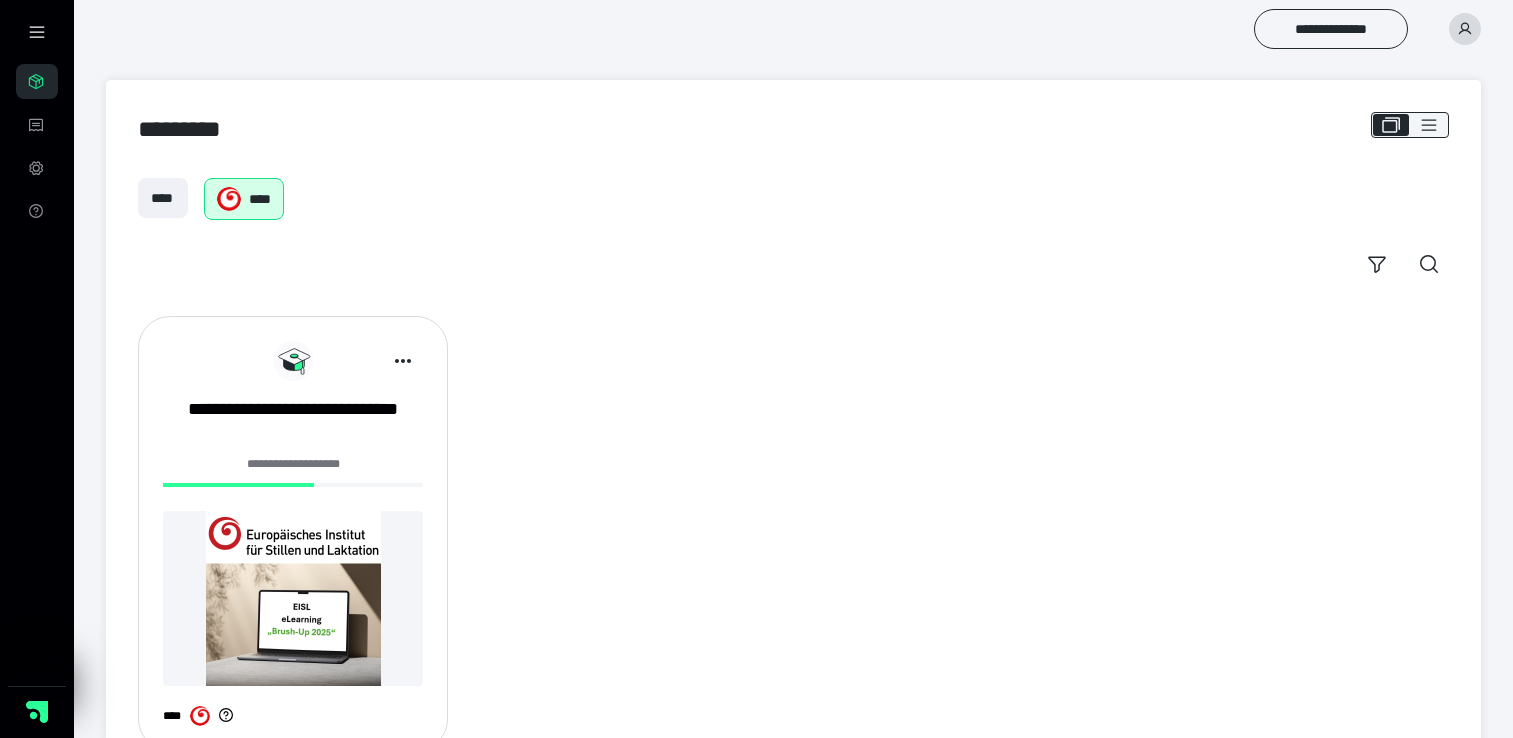 scroll, scrollTop: 0, scrollLeft: 0, axis: both 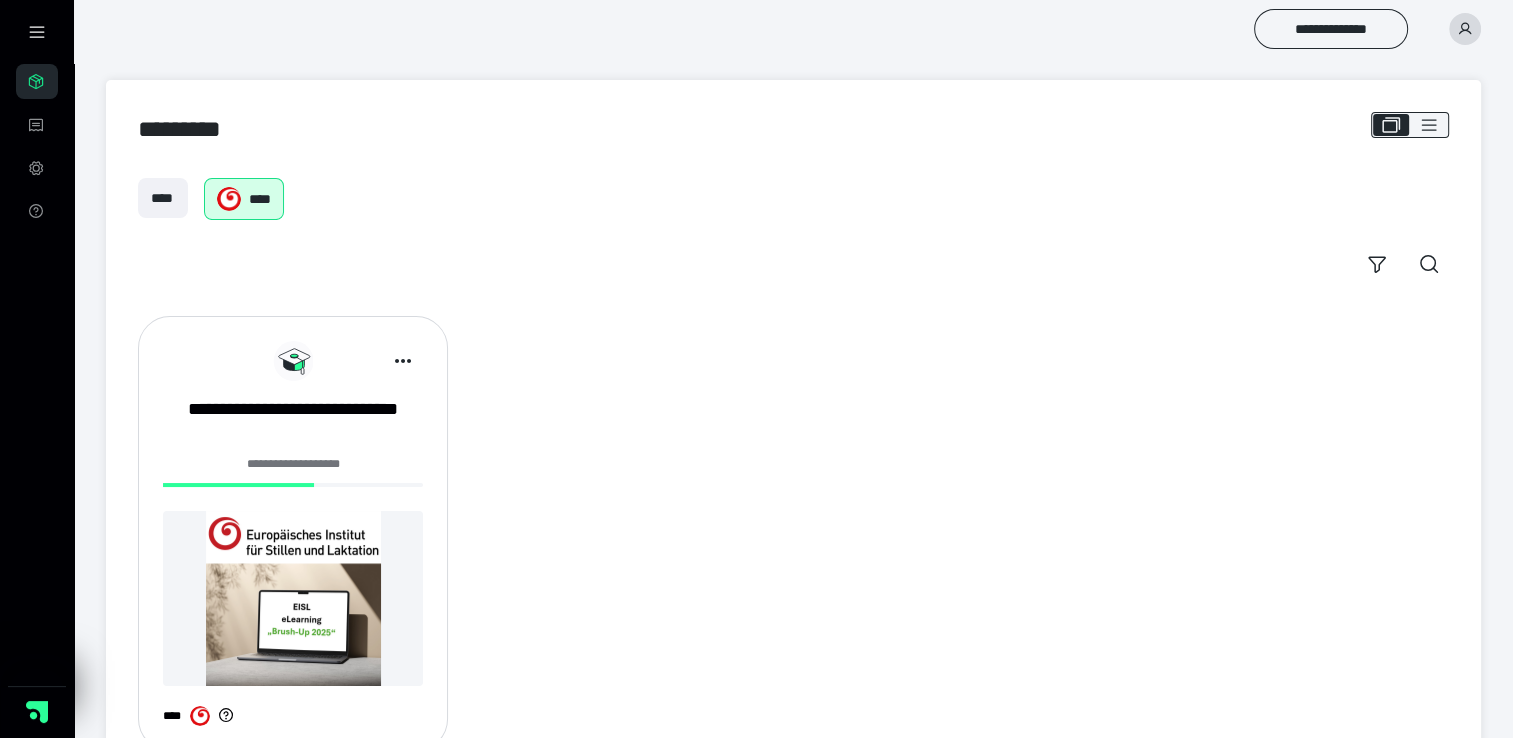 click at bounding box center [293, 598] 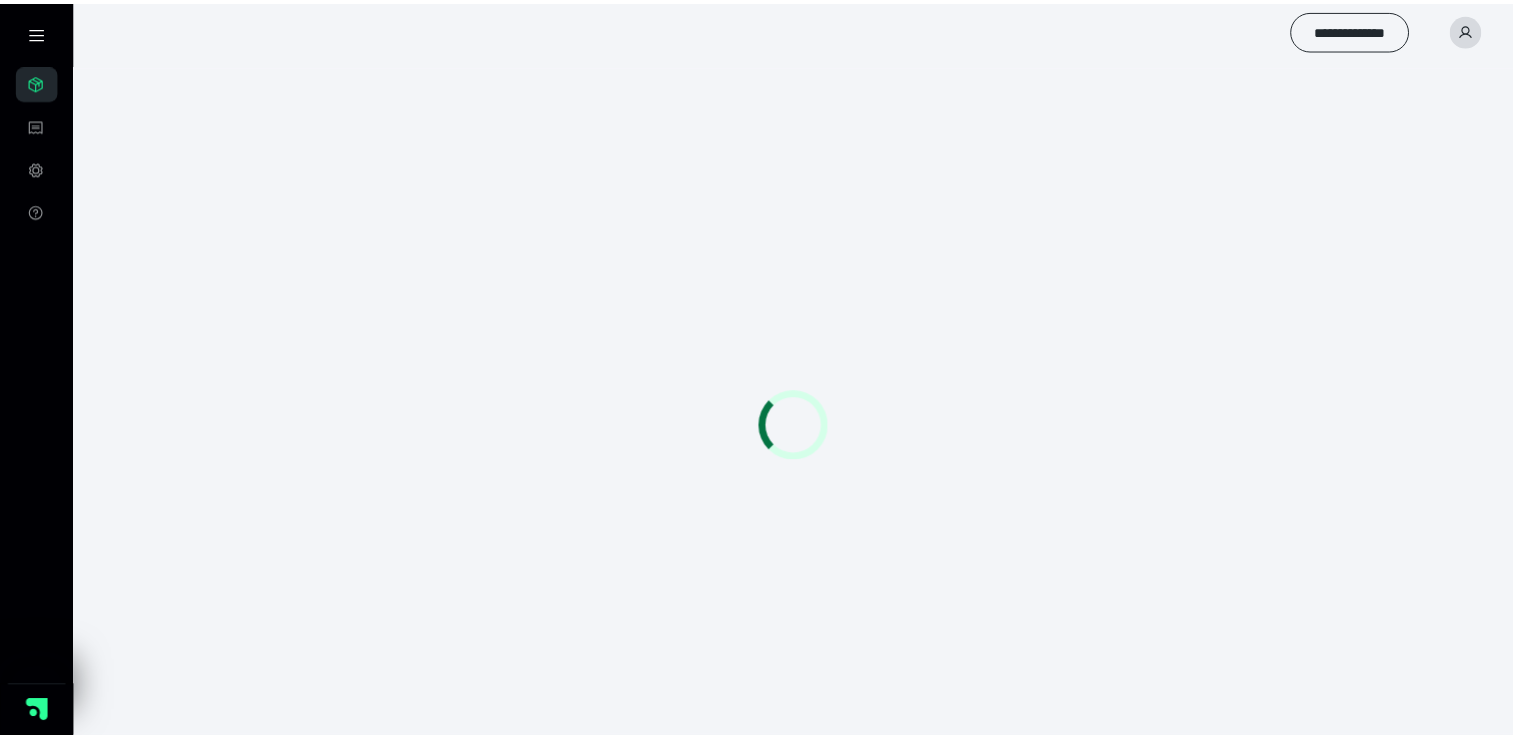 scroll, scrollTop: 0, scrollLeft: 0, axis: both 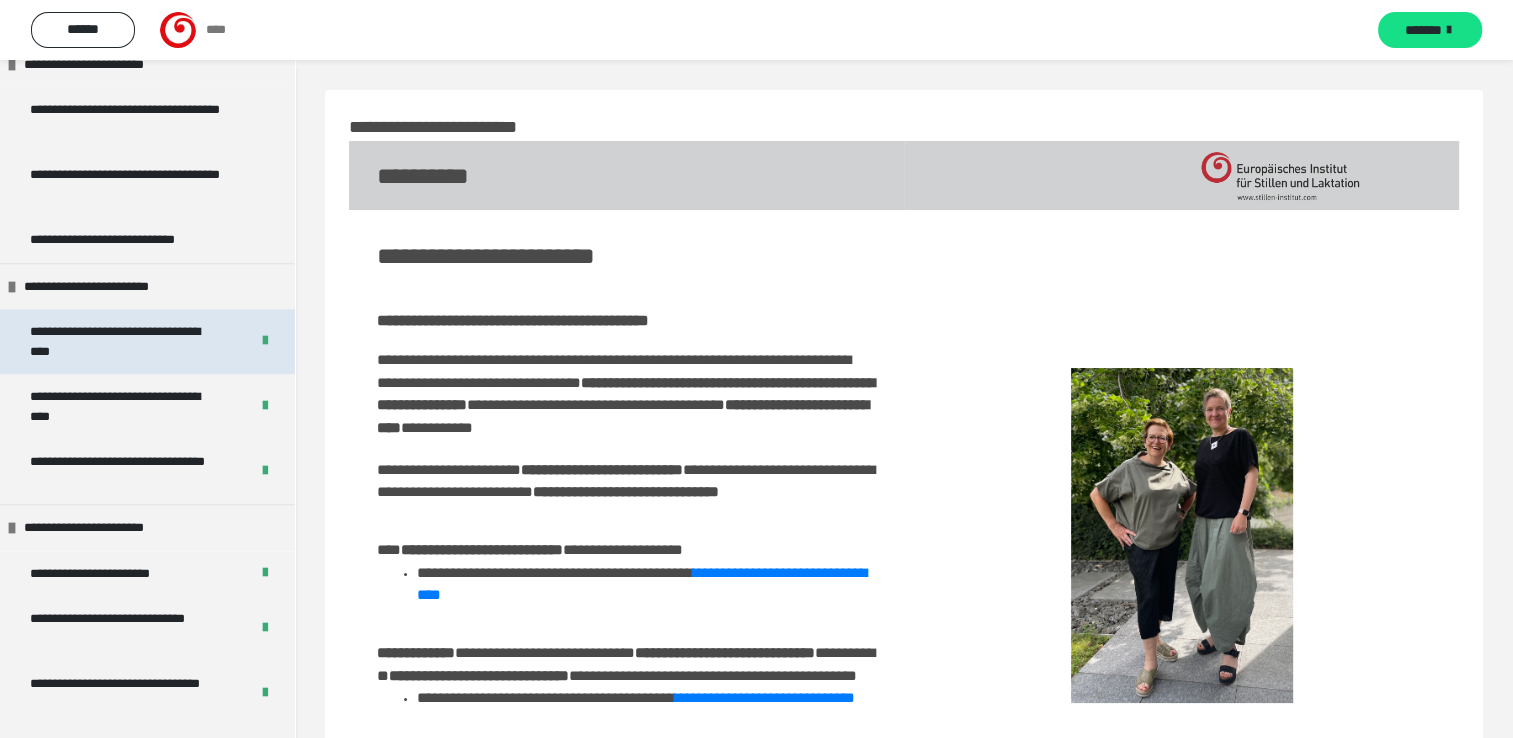 click on "**********" at bounding box center [124, 341] 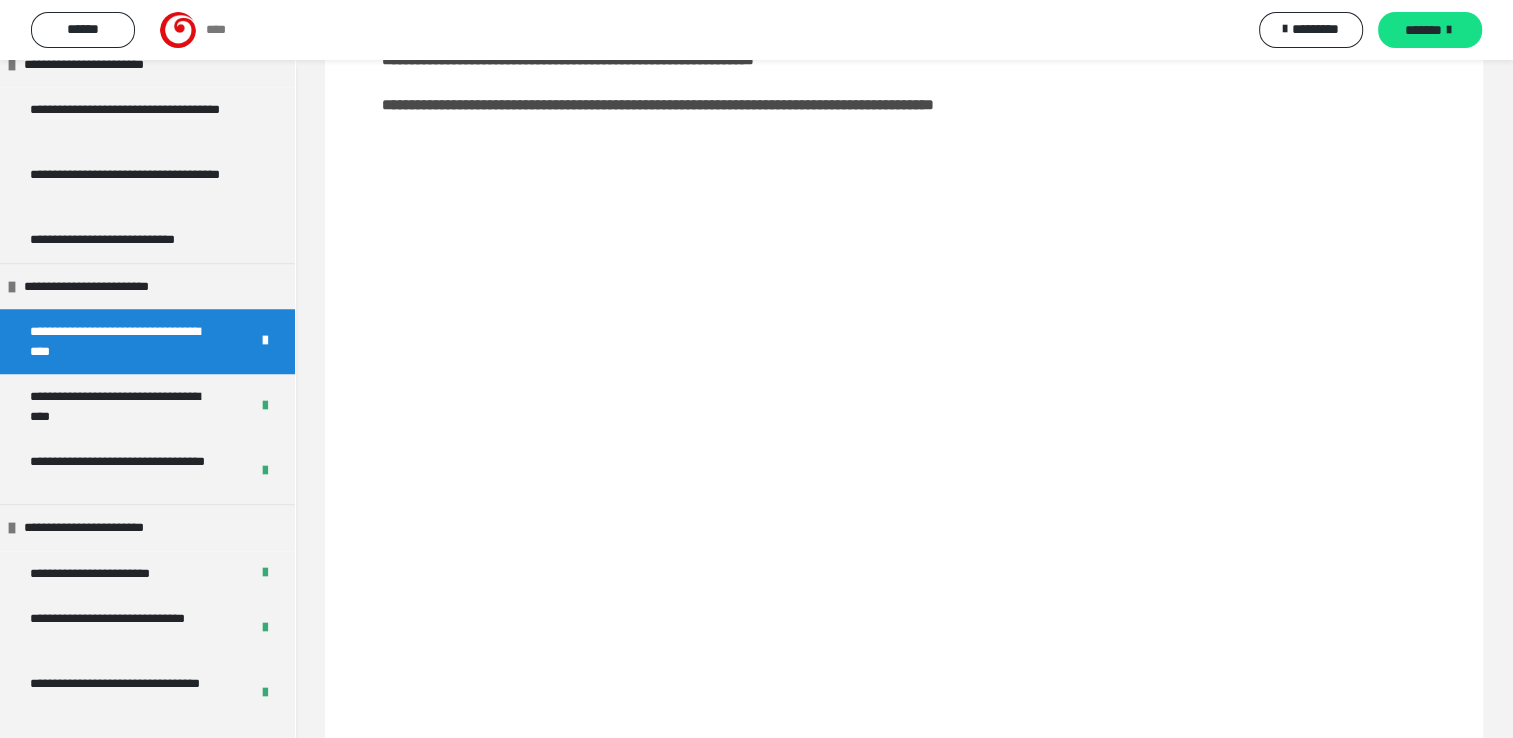 scroll, scrollTop: 408, scrollLeft: 0, axis: vertical 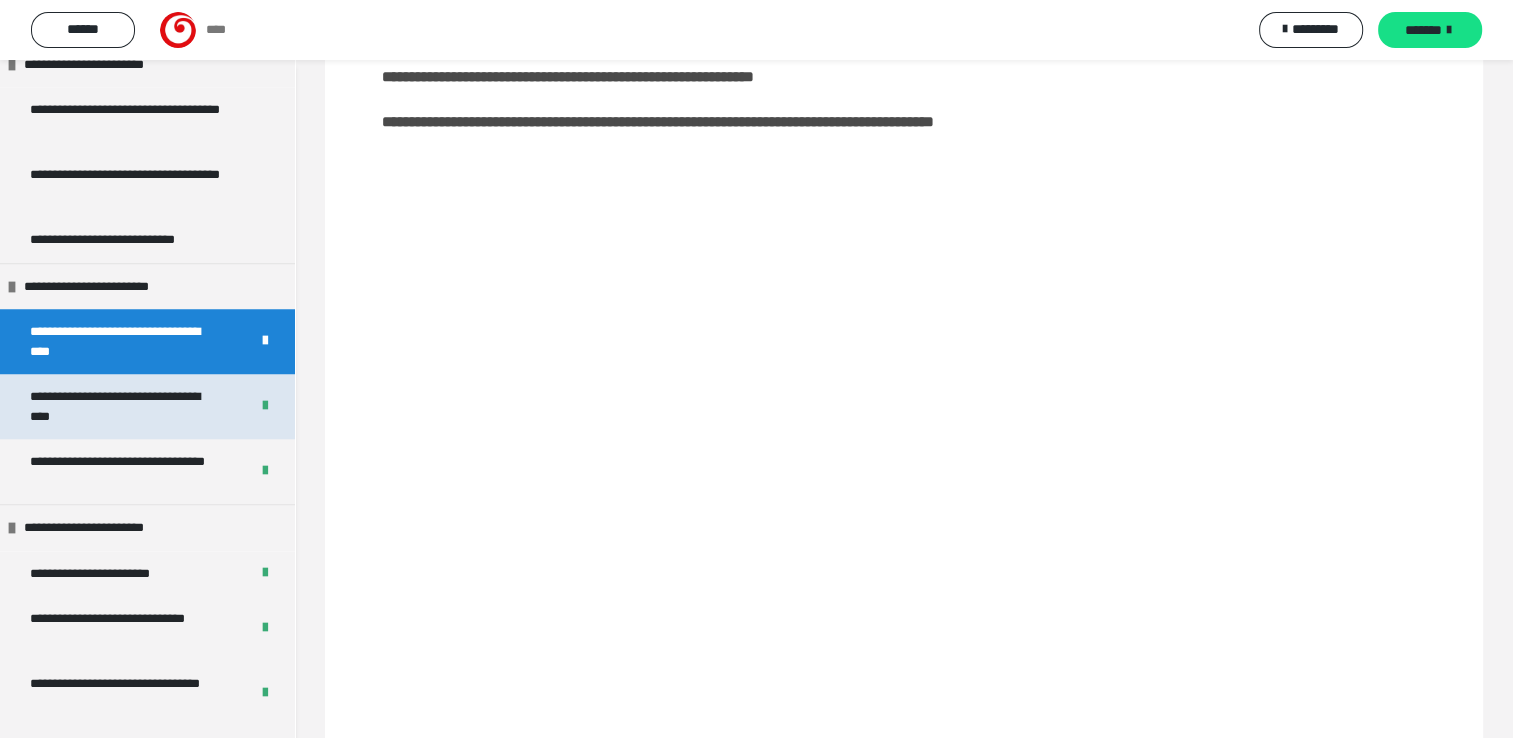 click on "**********" at bounding box center [124, 406] 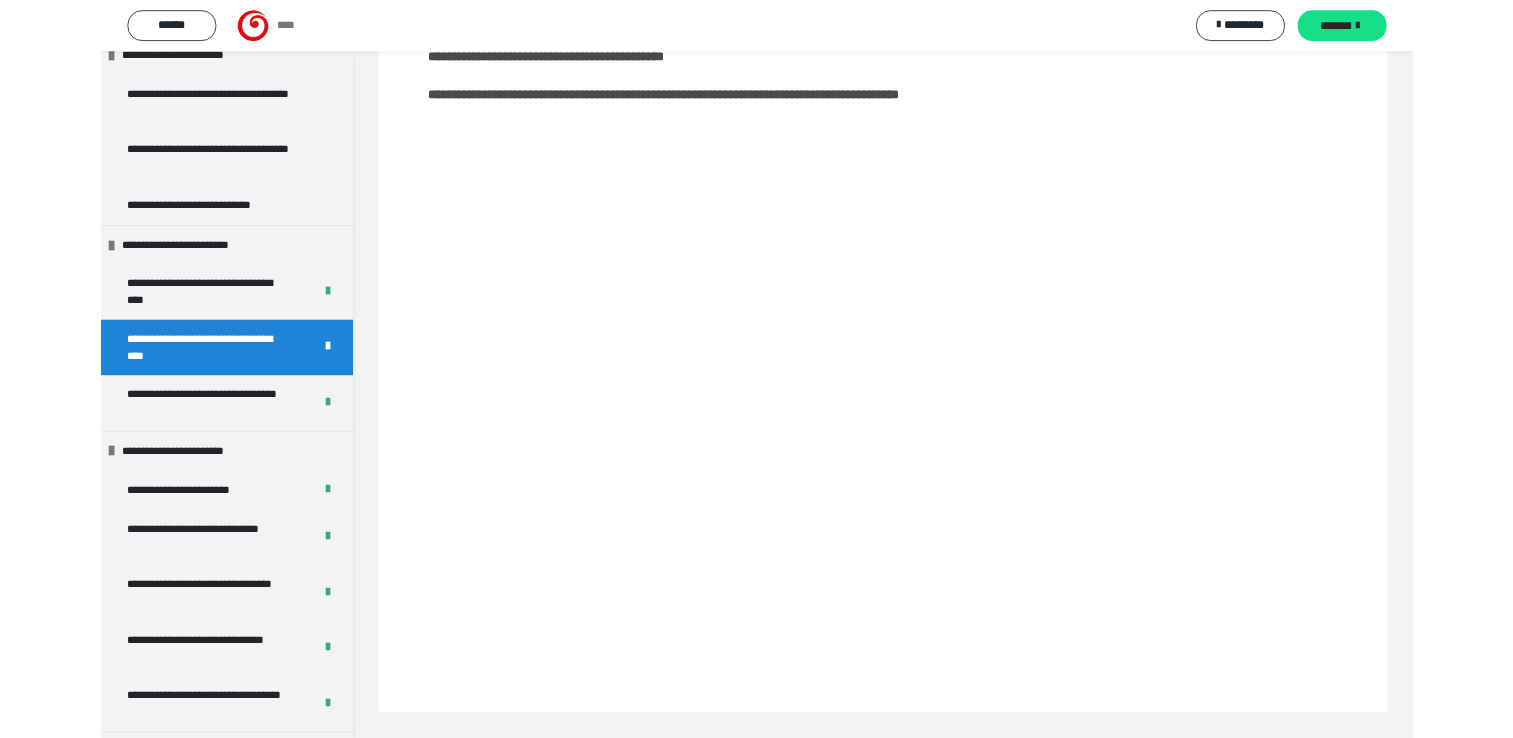 scroll, scrollTop: 333, scrollLeft: 0, axis: vertical 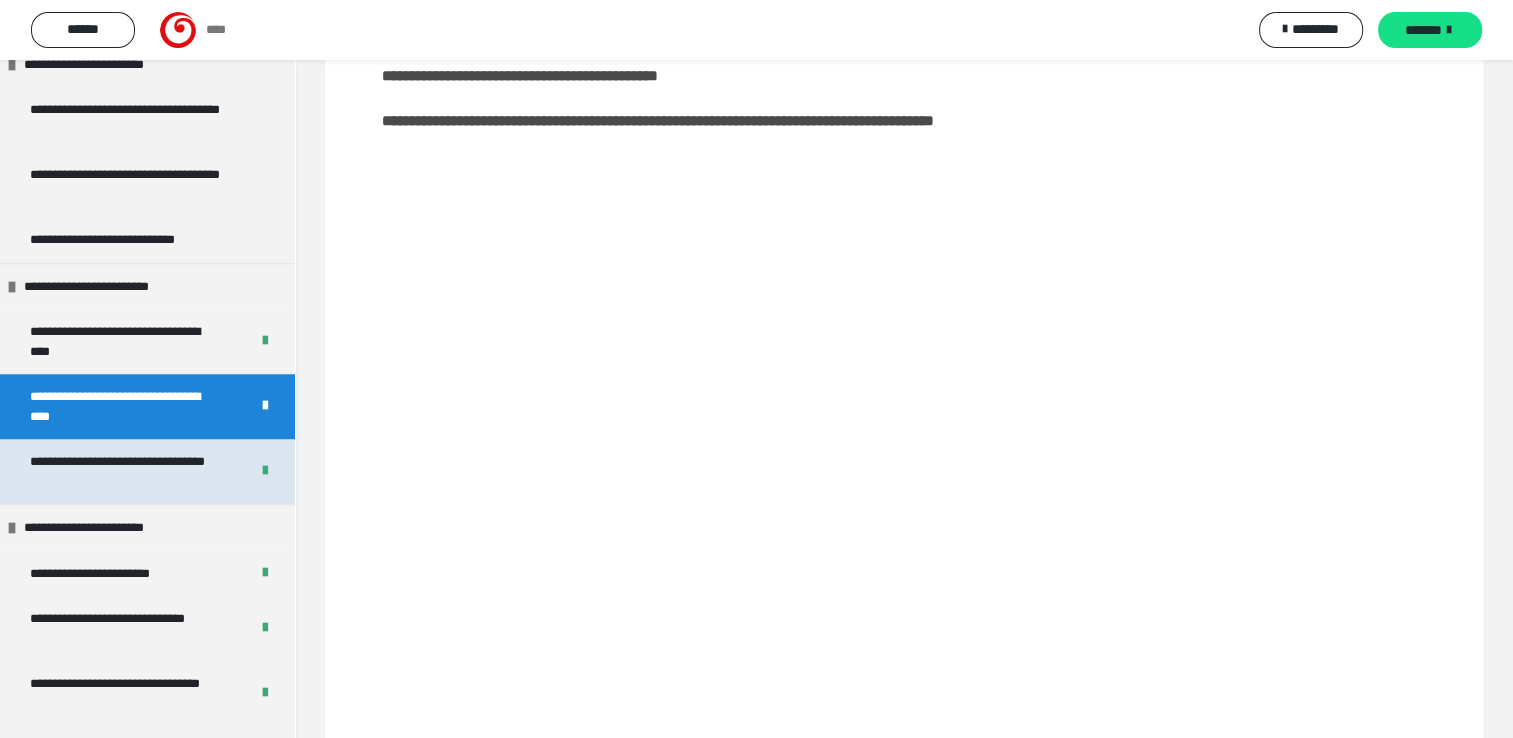 click on "**********" at bounding box center (124, 471) 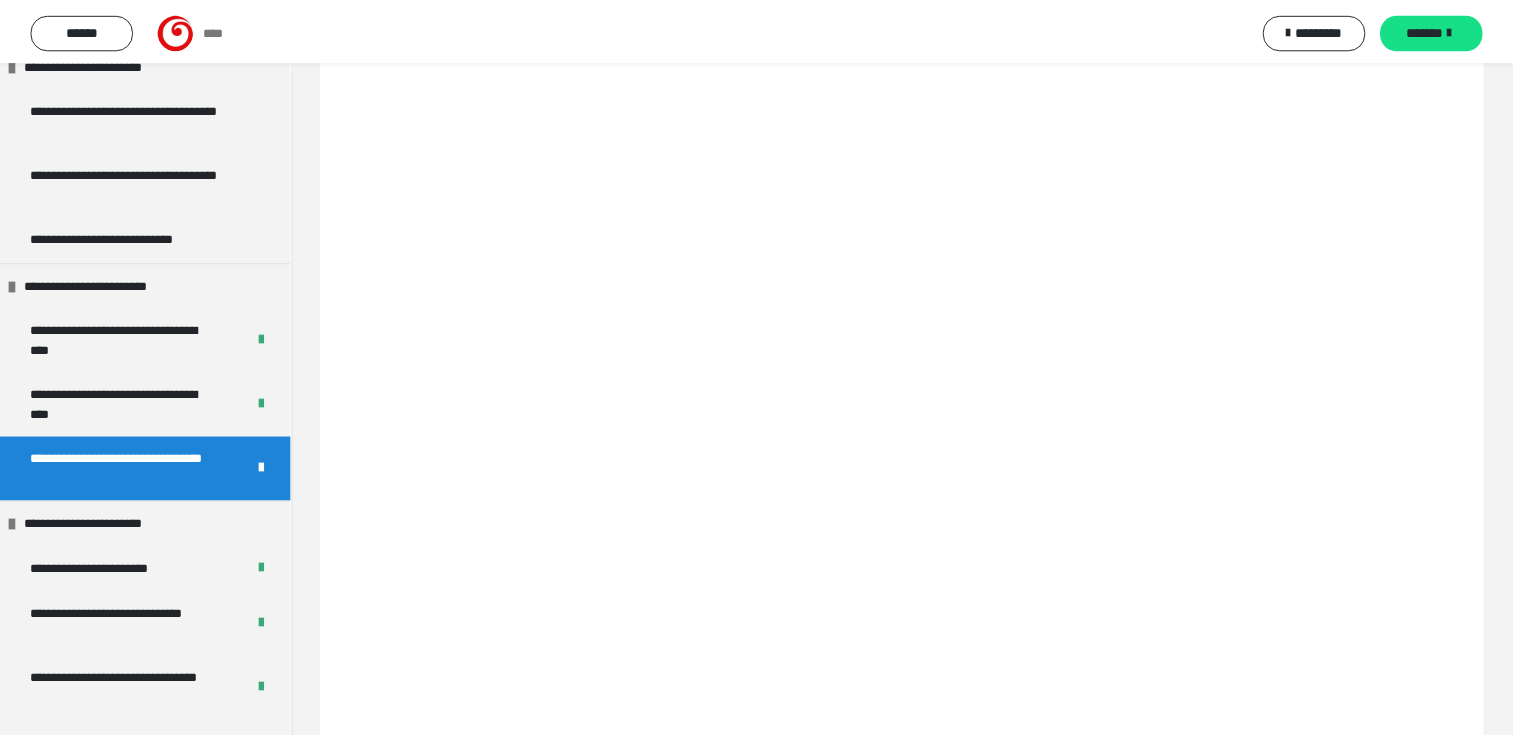 scroll, scrollTop: 404, scrollLeft: 0, axis: vertical 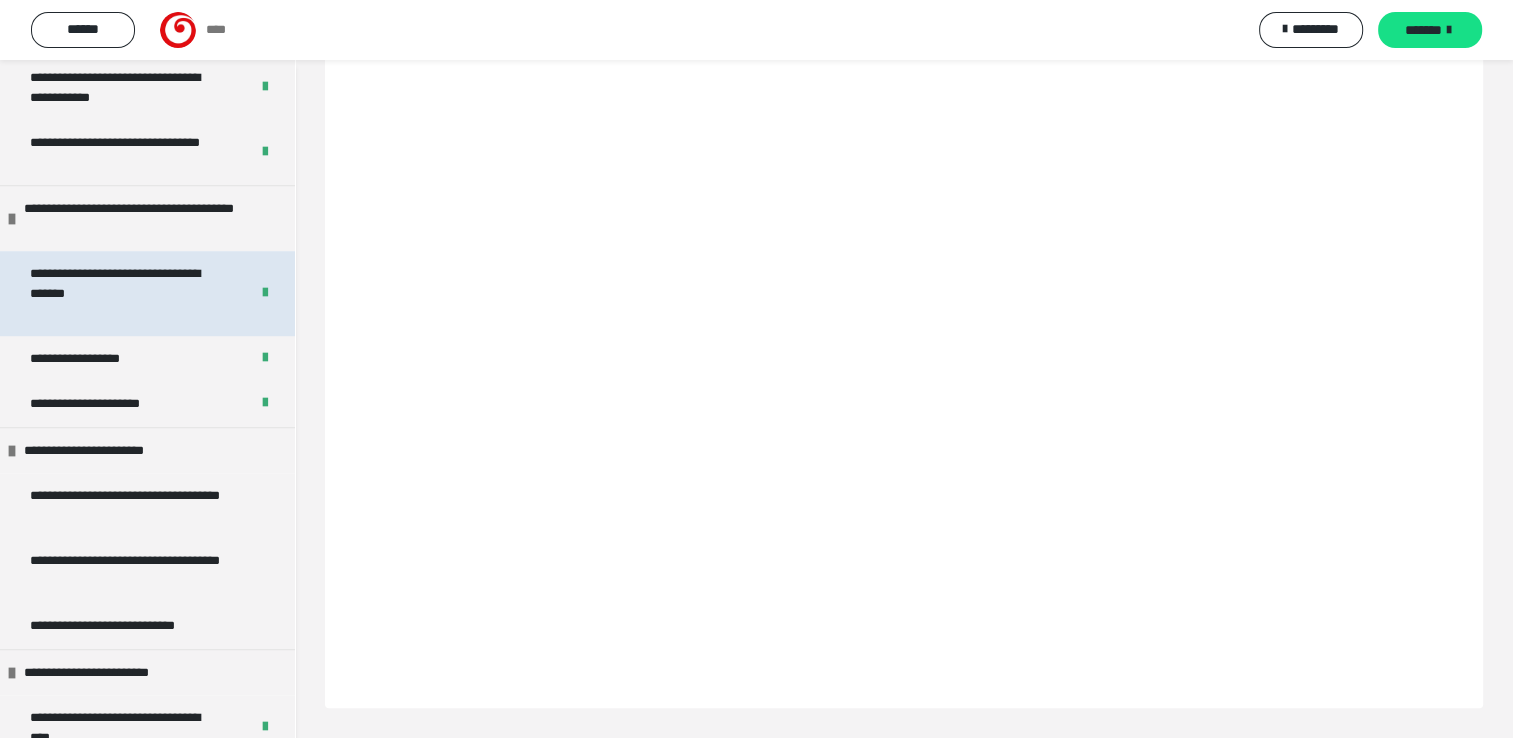 click on "**********" at bounding box center [124, 293] 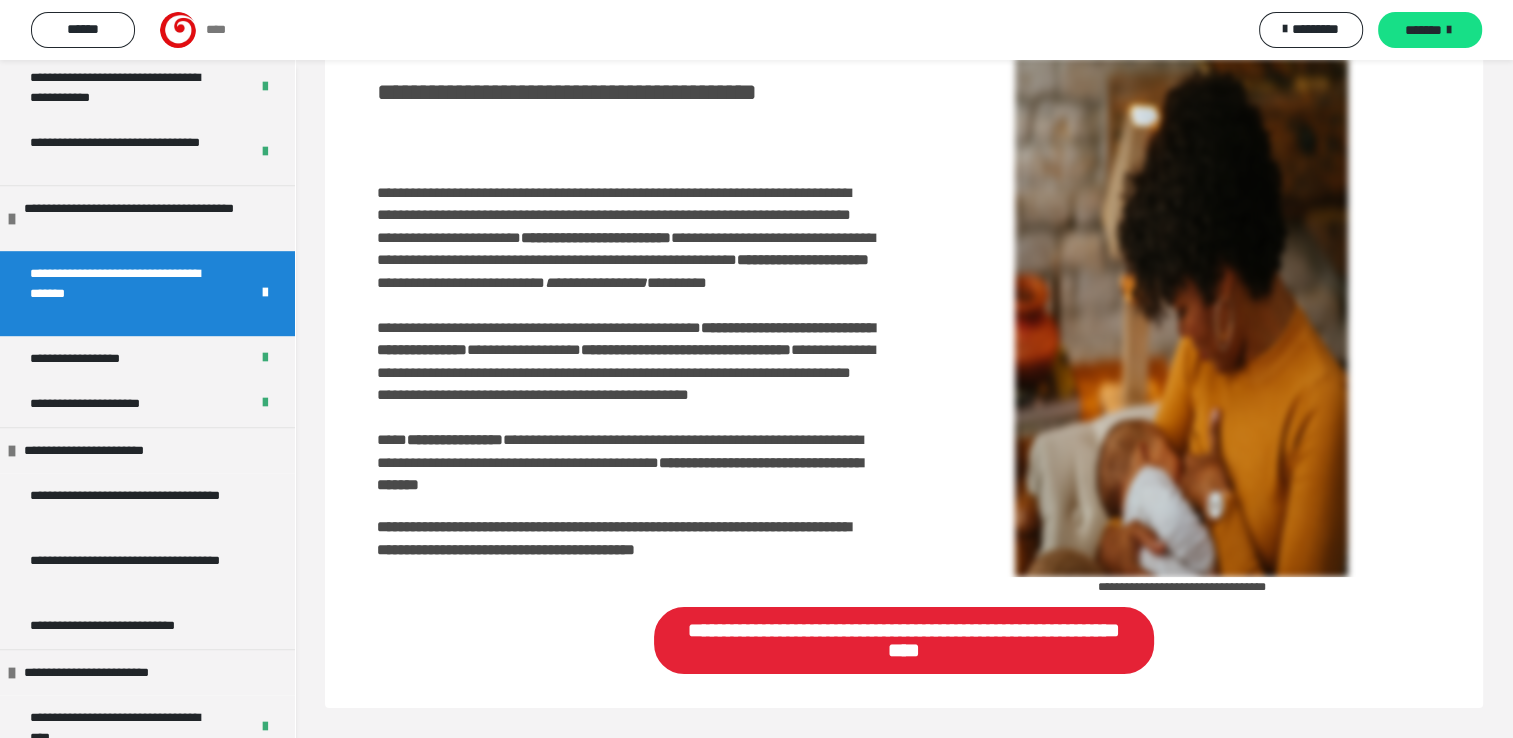 scroll, scrollTop: 300, scrollLeft: 0, axis: vertical 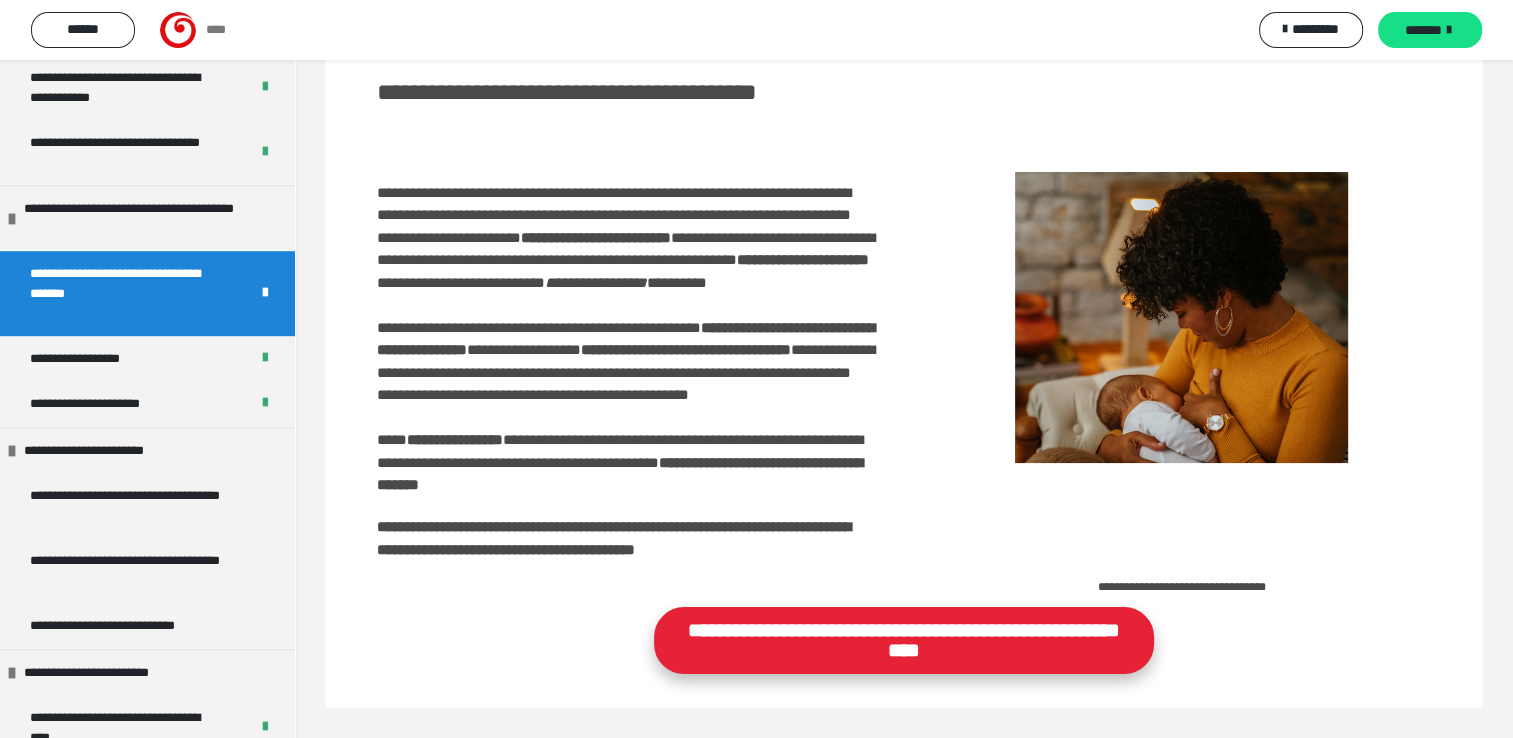 click on "**********" at bounding box center [904, 640] 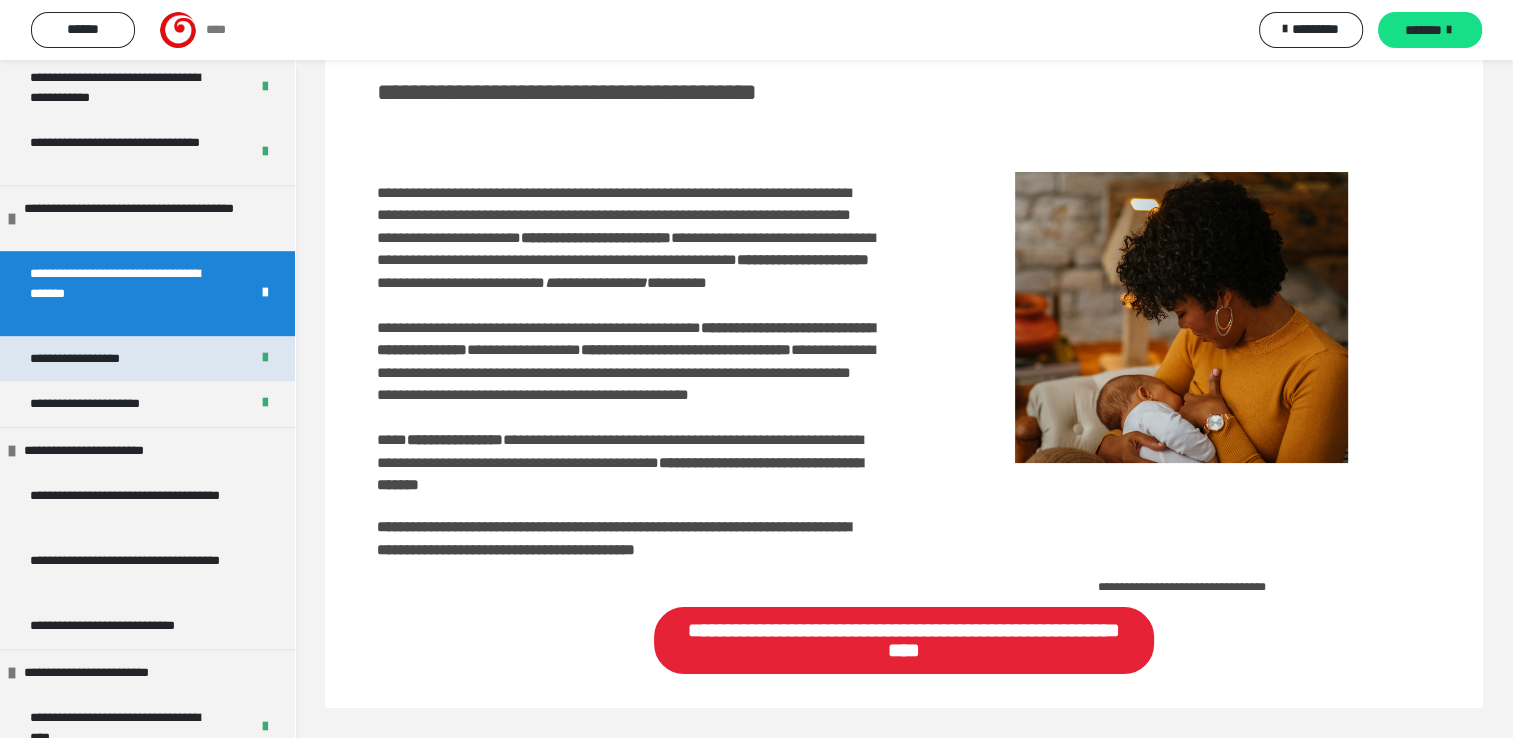 click on "**********" at bounding box center [147, 359] 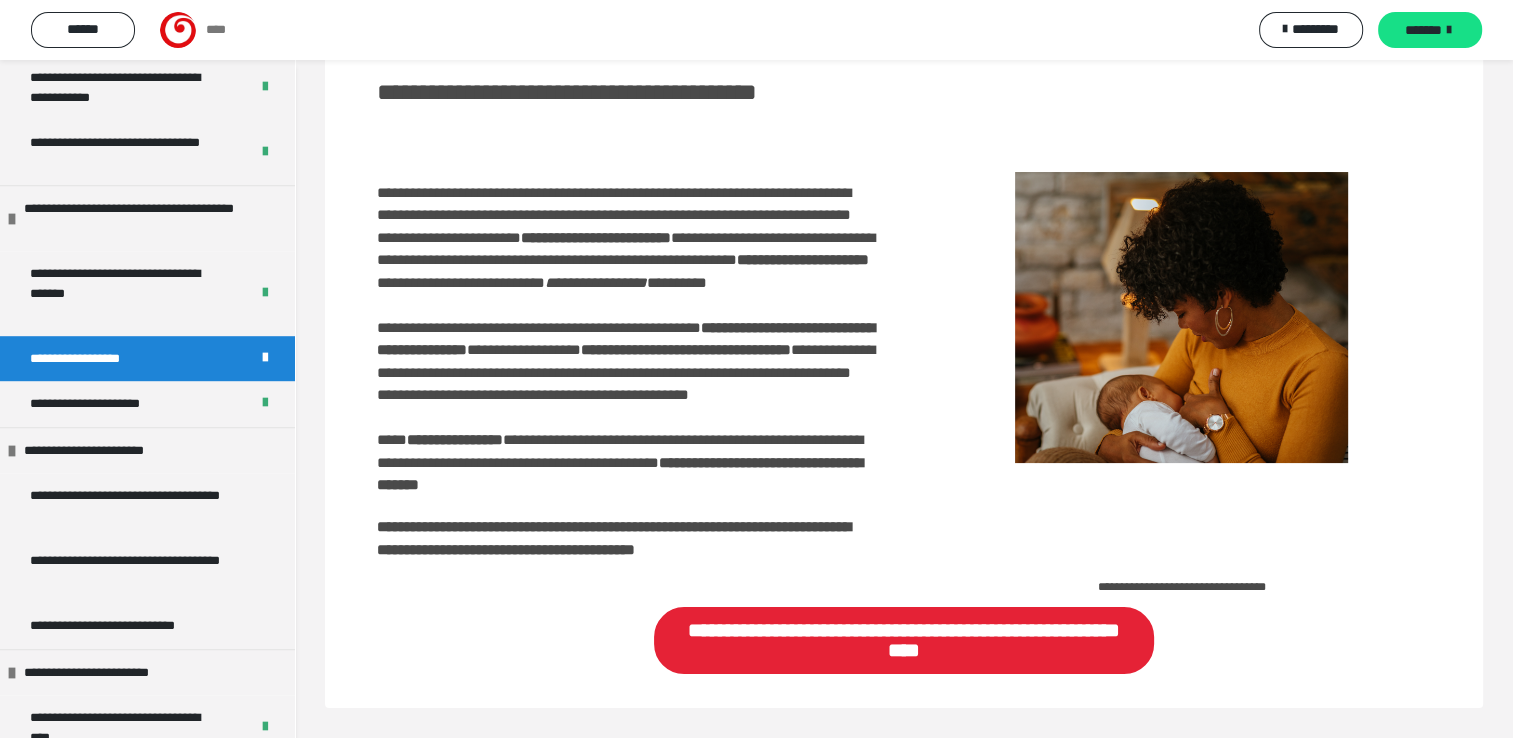 scroll, scrollTop: 237, scrollLeft: 0, axis: vertical 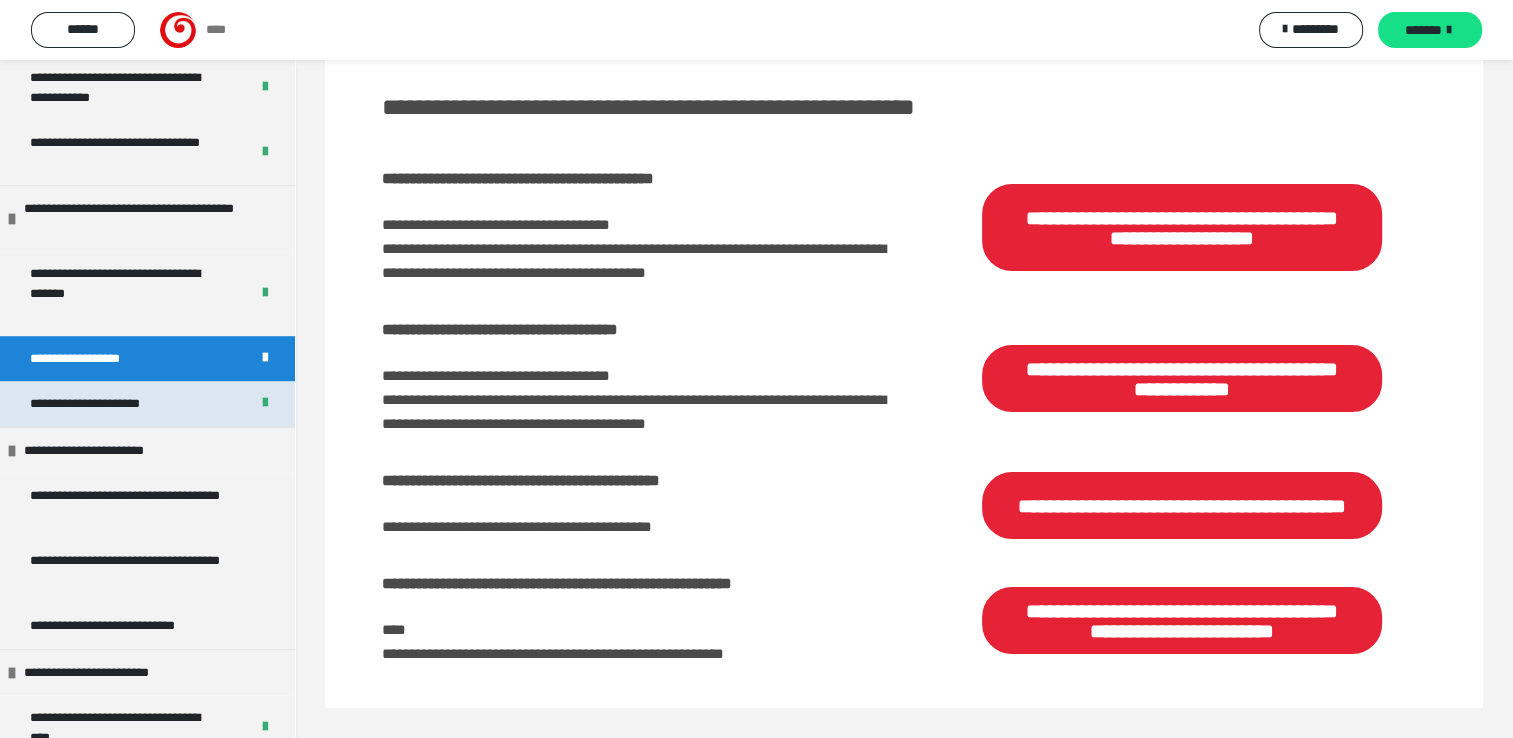 click on "**********" at bounding box center [114, 404] 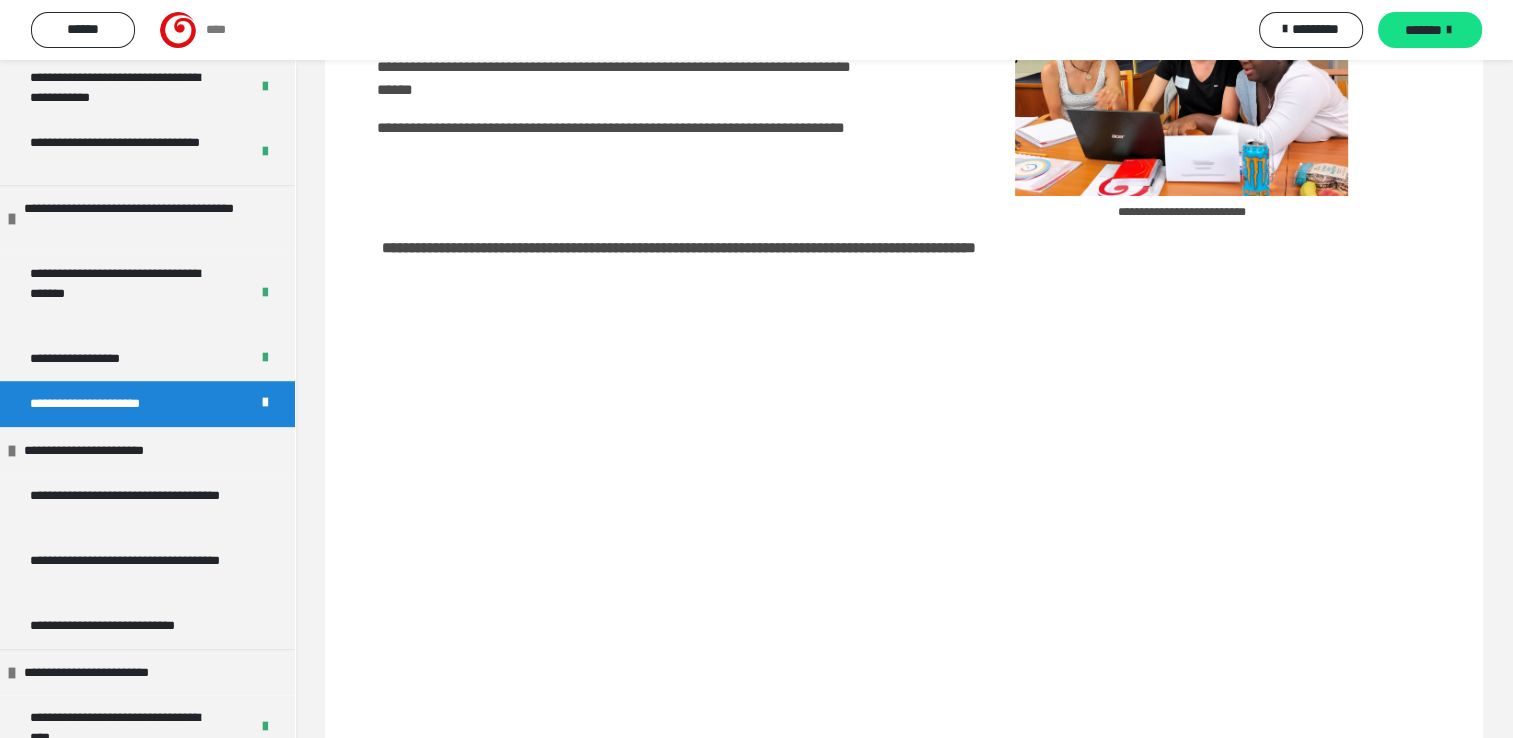 scroll, scrollTop: 60, scrollLeft: 0, axis: vertical 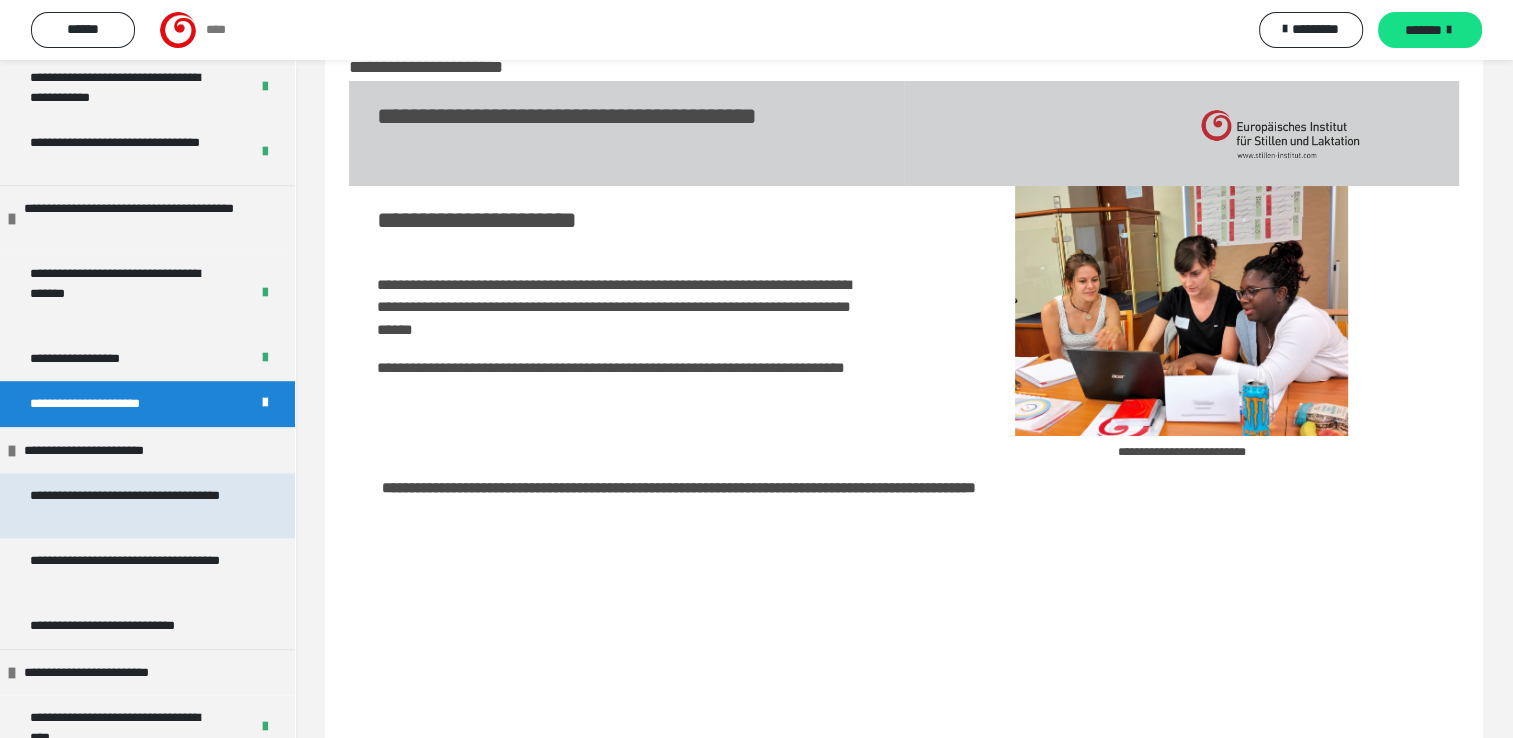 click on "**********" at bounding box center (132, 505) 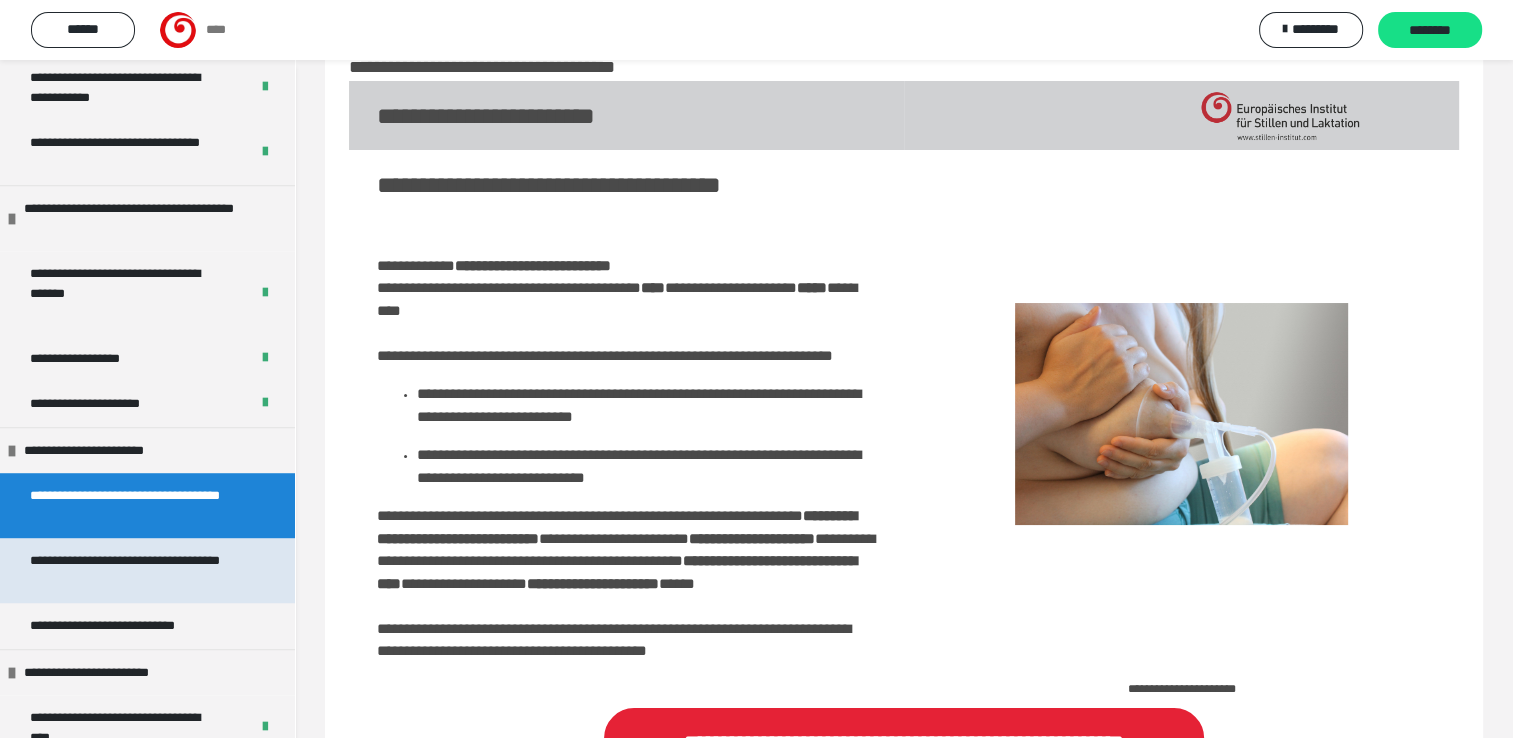 click on "**********" at bounding box center [132, 570] 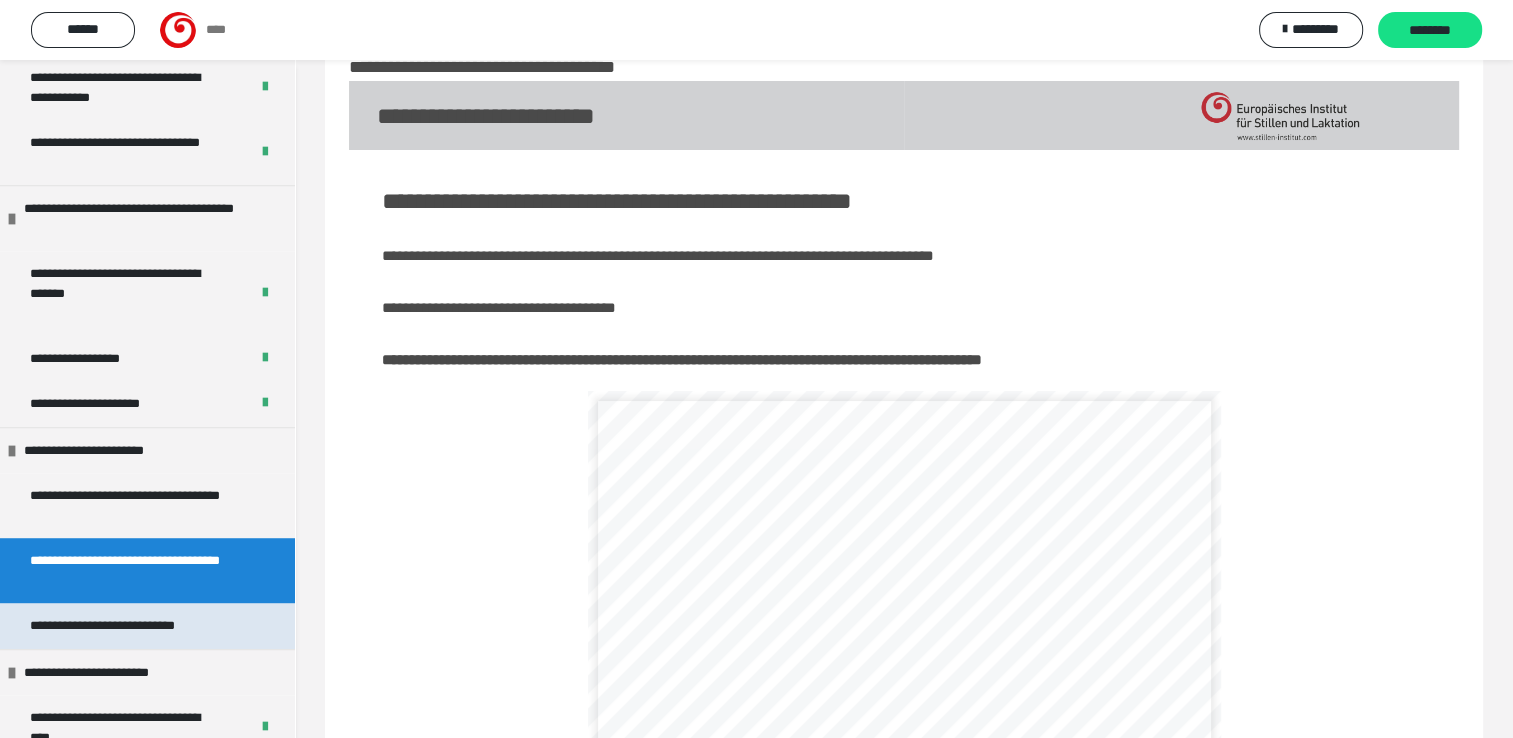 click on "**********" at bounding box center (131, 626) 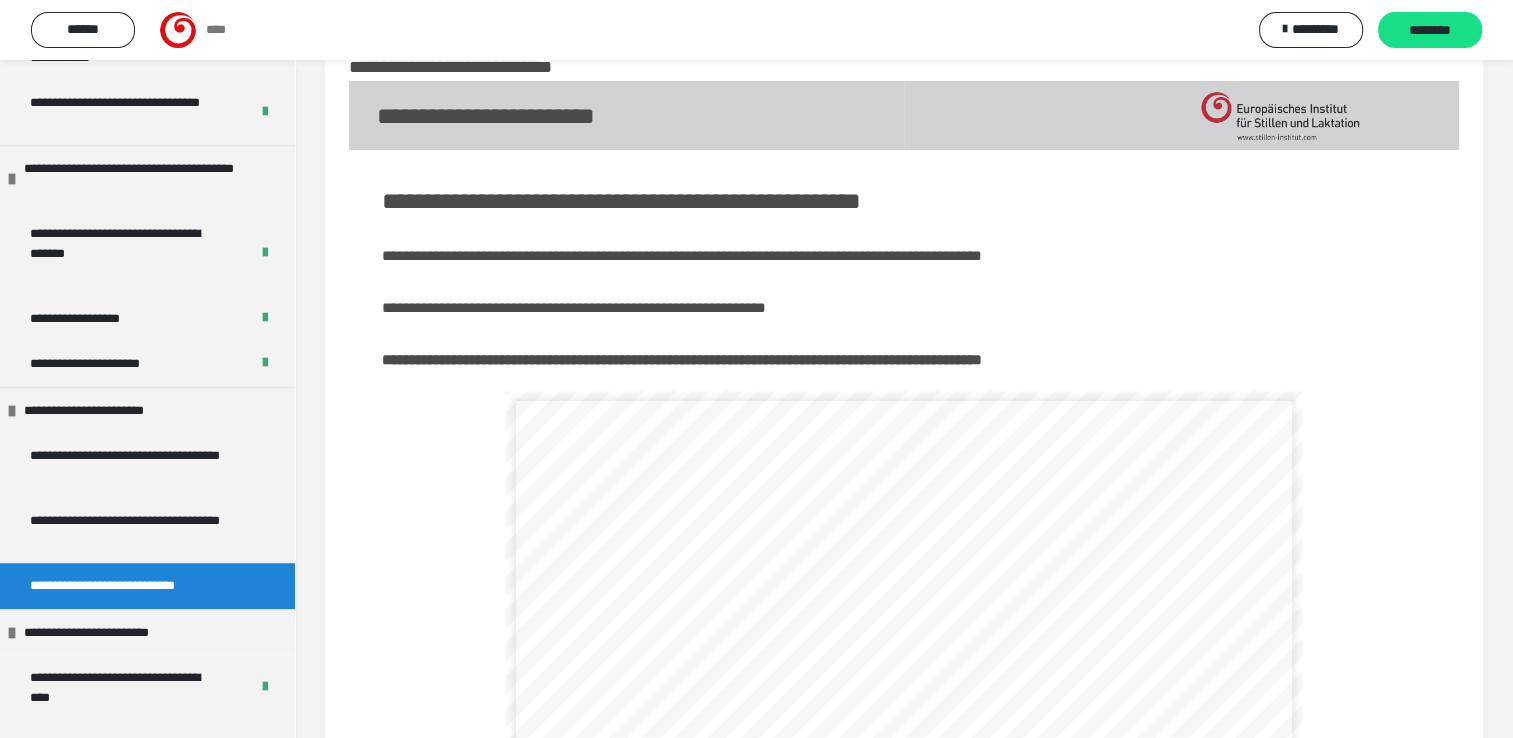 scroll, scrollTop: 1350, scrollLeft: 0, axis: vertical 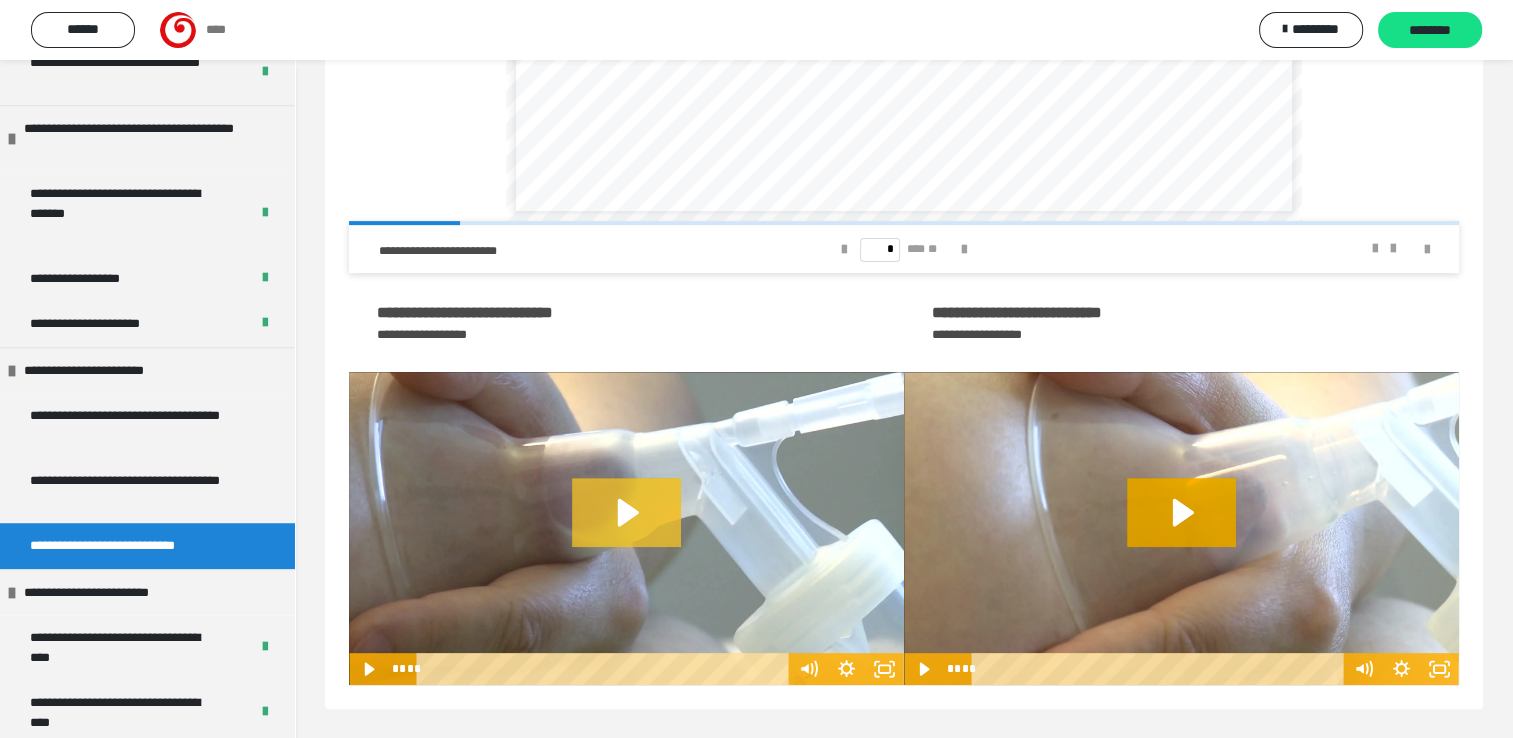 click 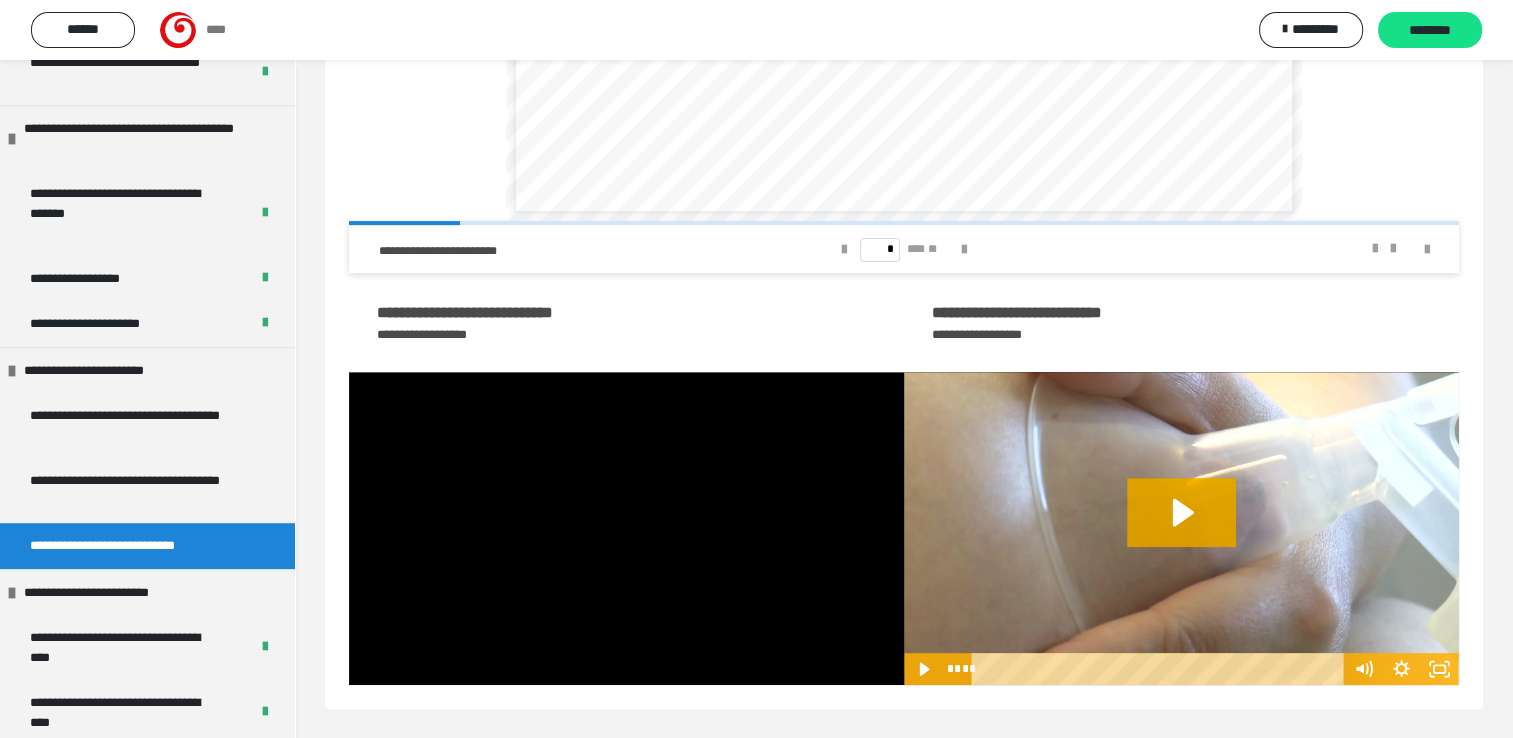 click at bounding box center [626, 528] 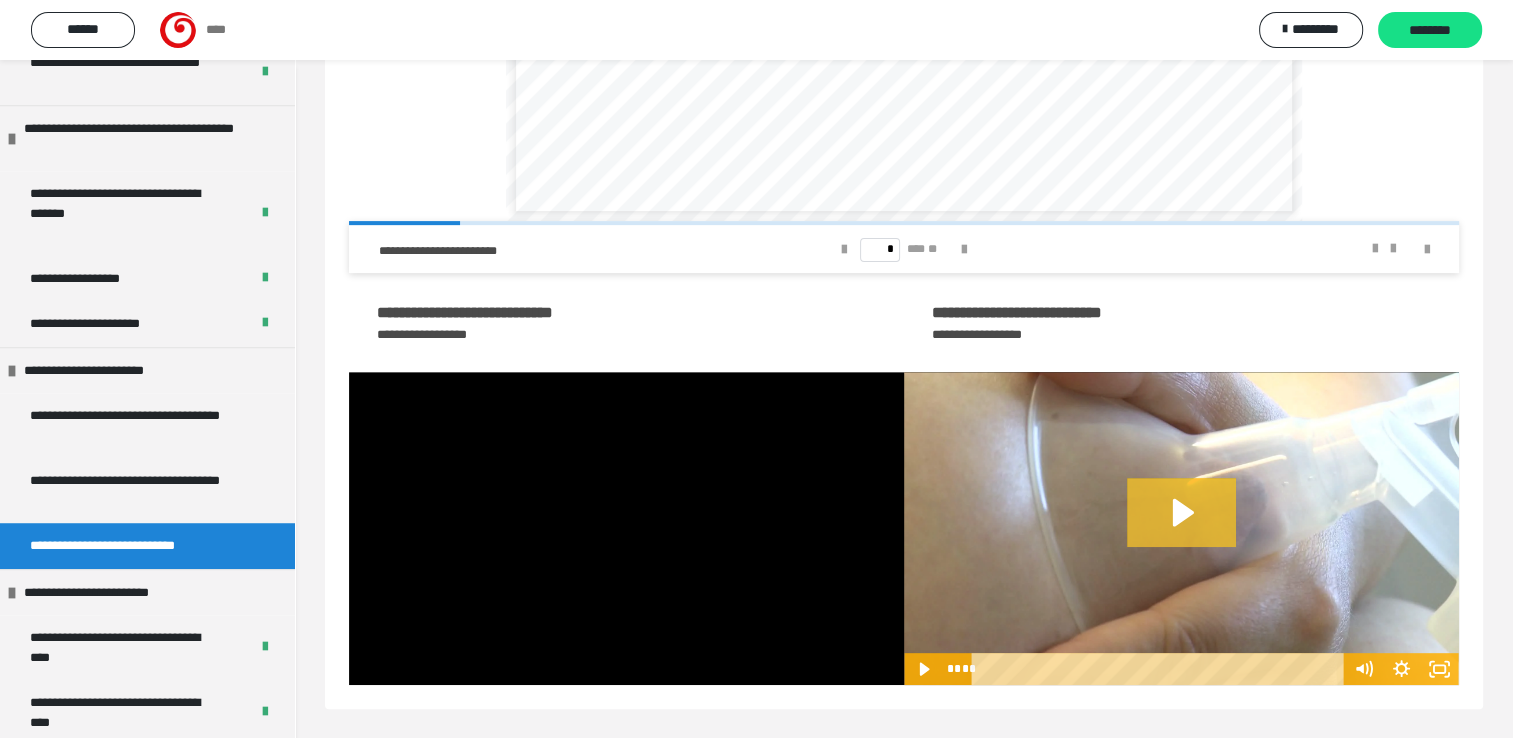 click 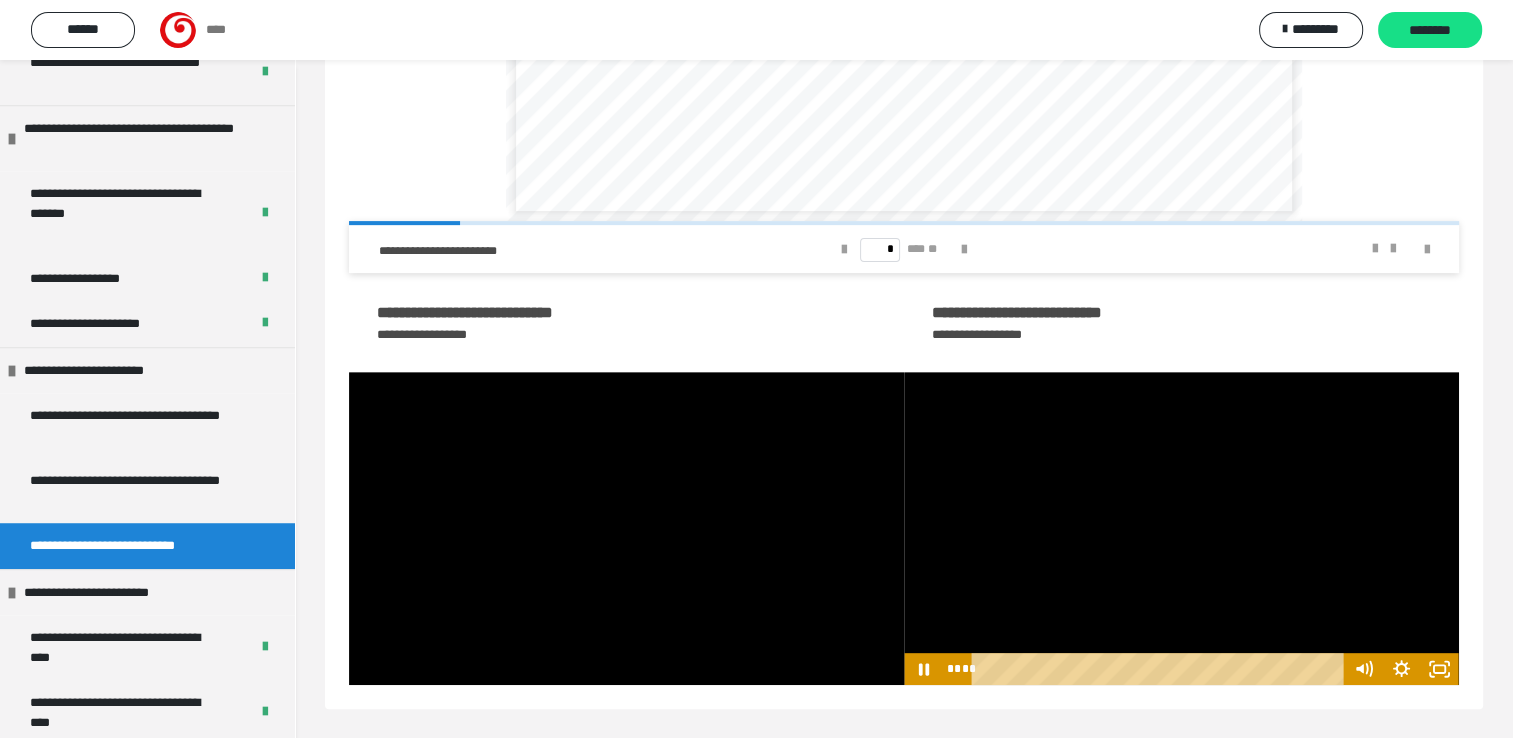 click at bounding box center (1181, 528) 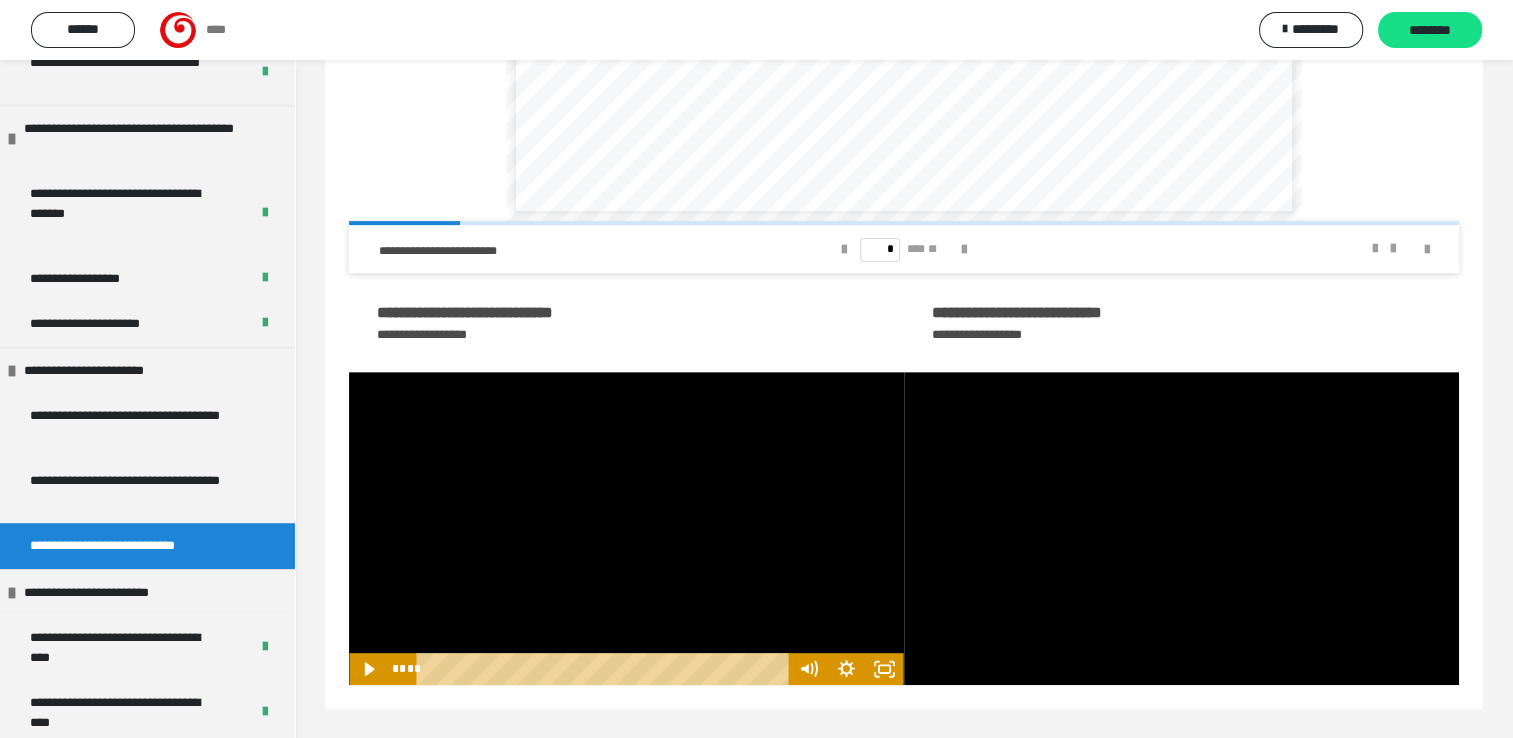 click at bounding box center [626, 528] 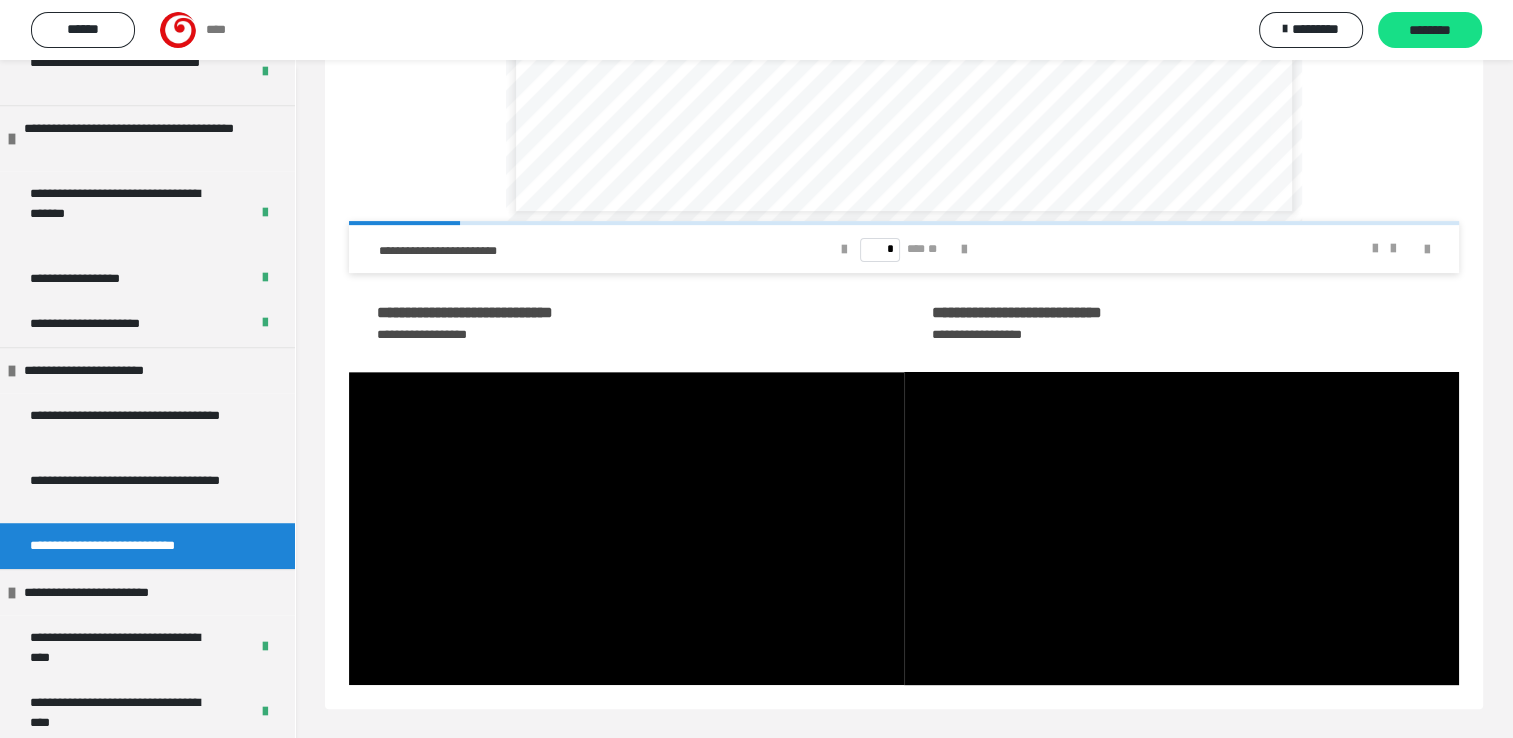 click at bounding box center (626, 528) 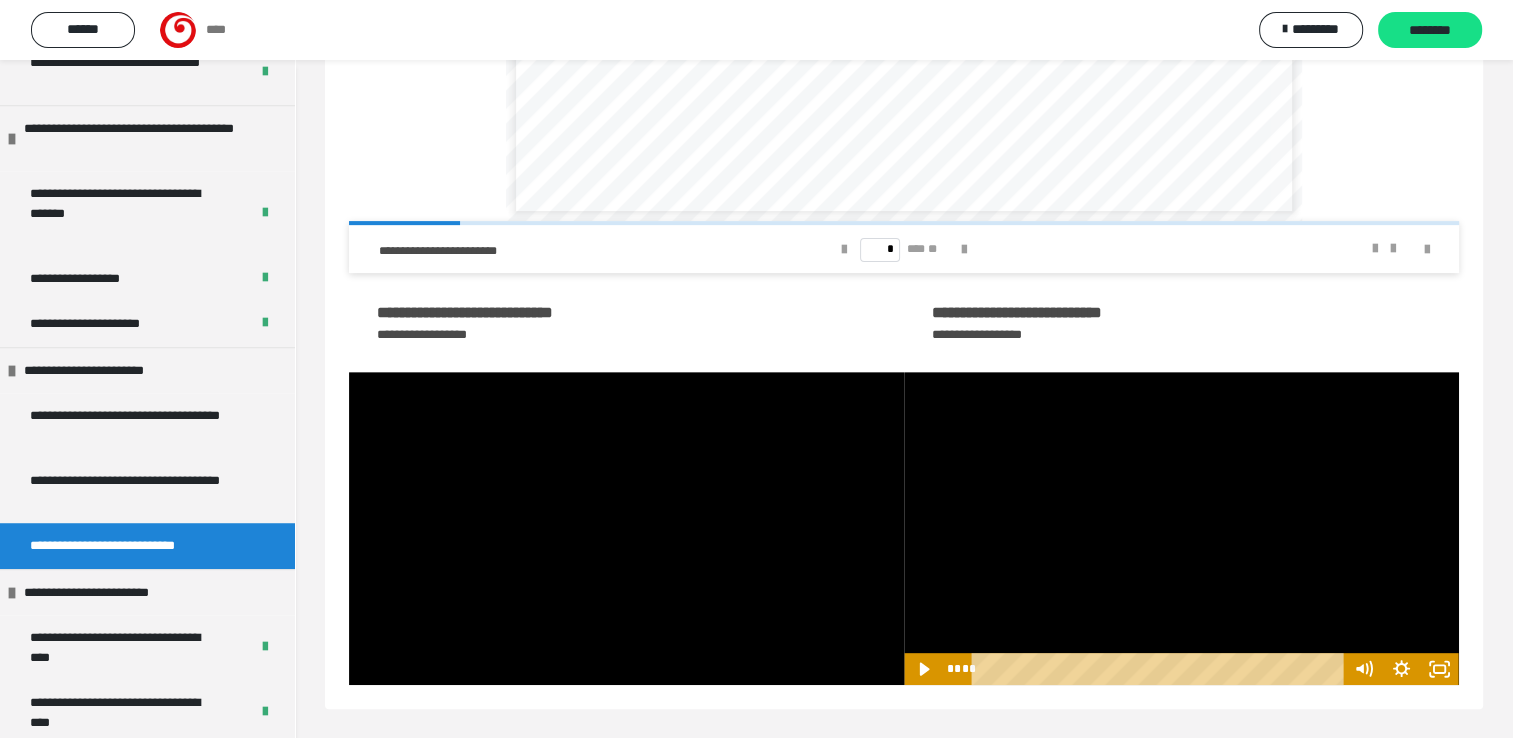 click at bounding box center (1181, 528) 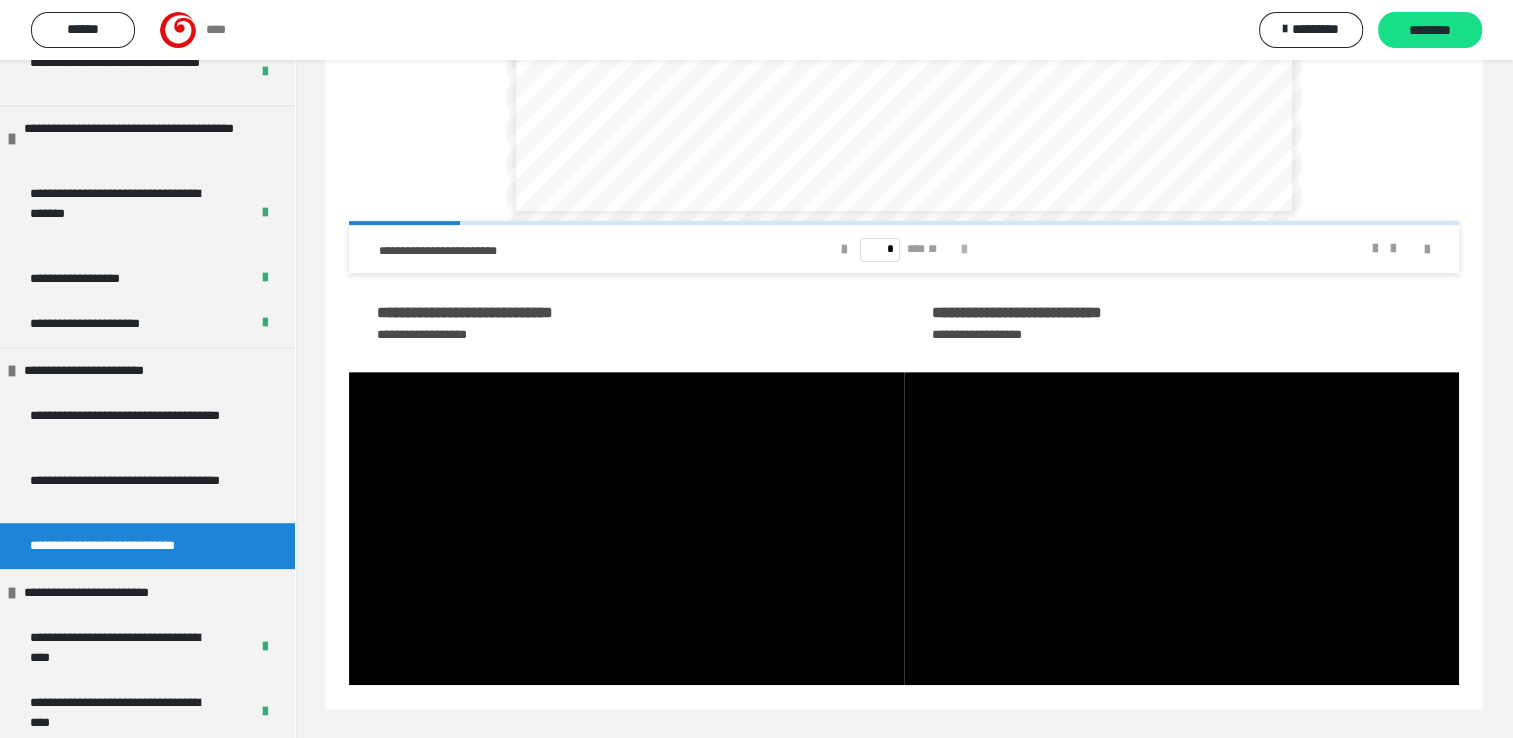 click at bounding box center [964, 250] 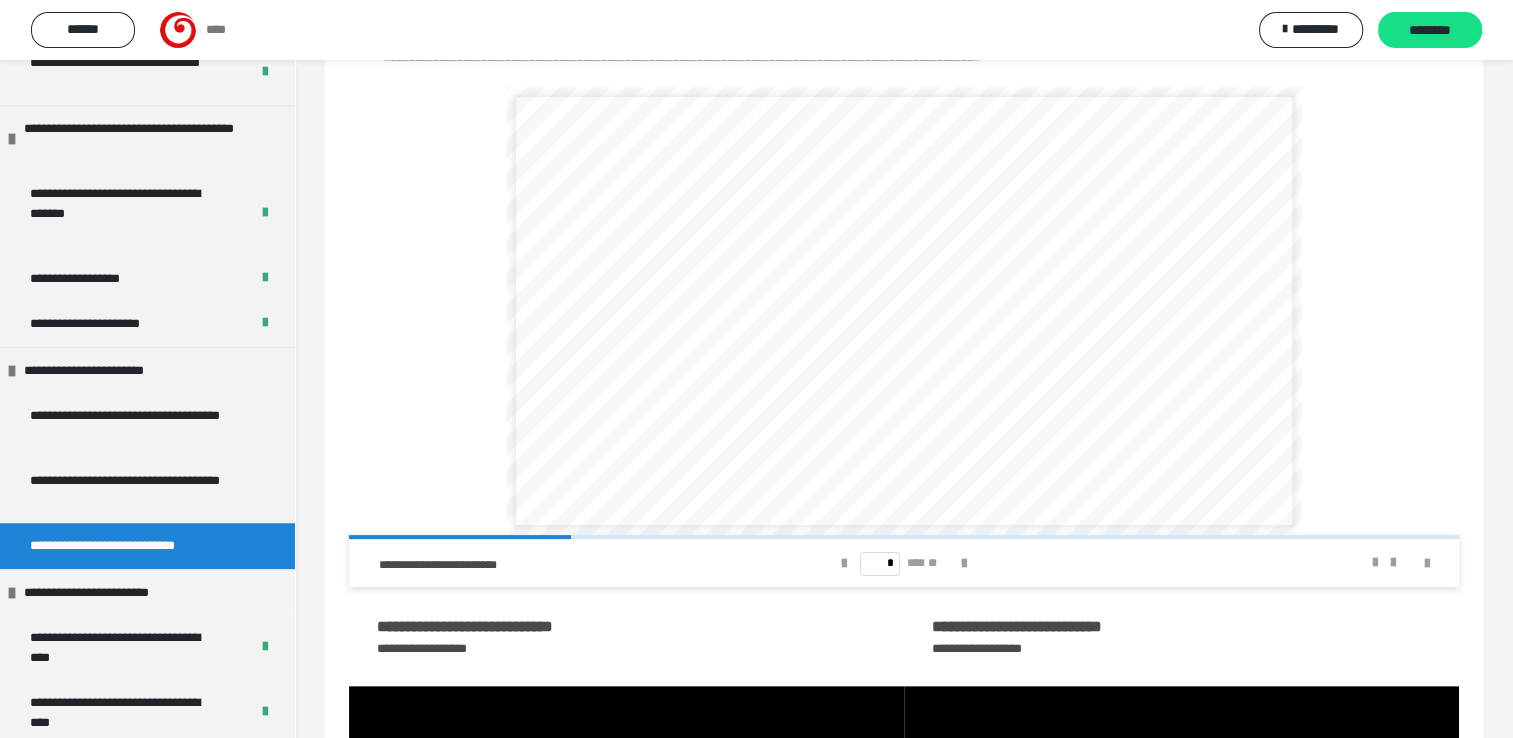 scroll, scrollTop: 363, scrollLeft: 0, axis: vertical 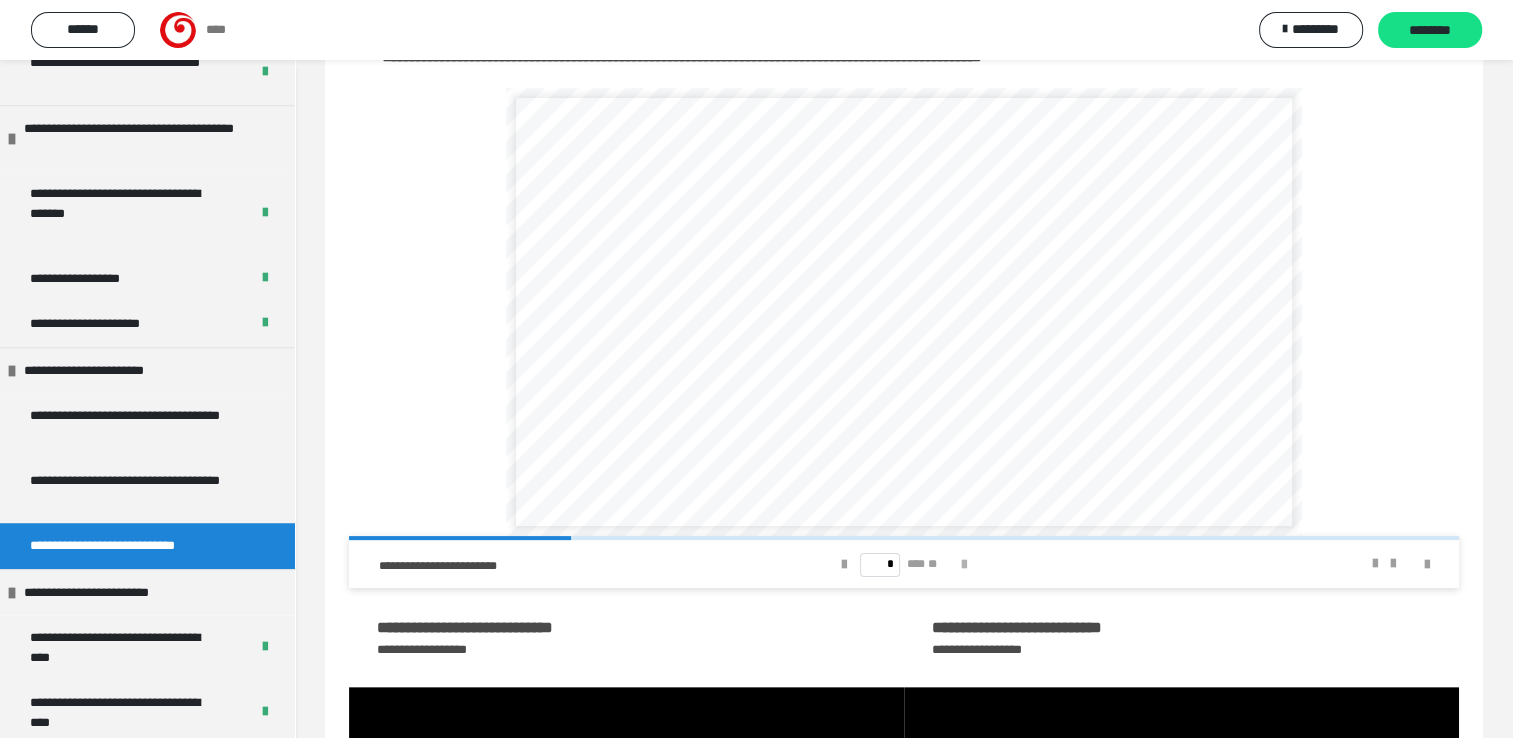 click at bounding box center [964, 565] 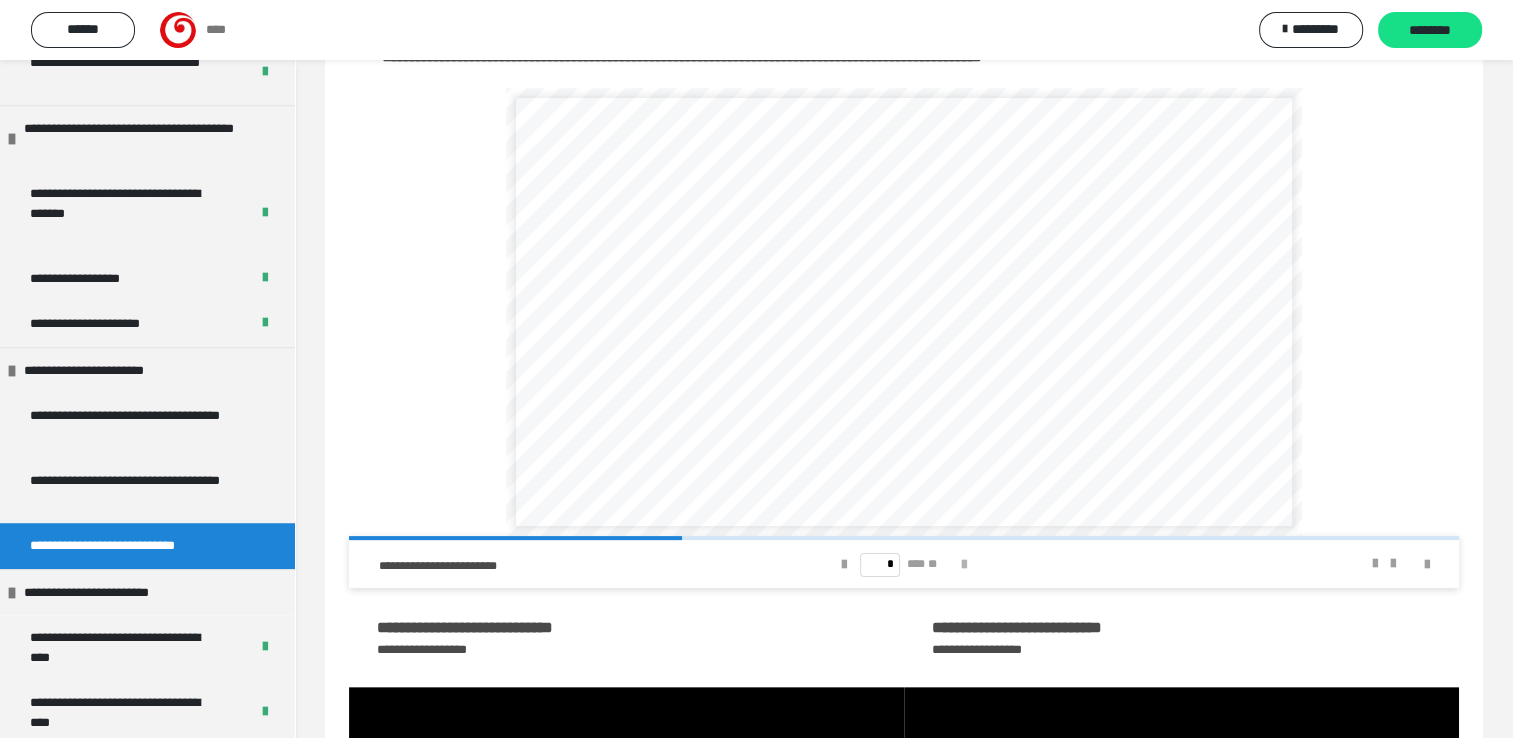 click at bounding box center (964, 565) 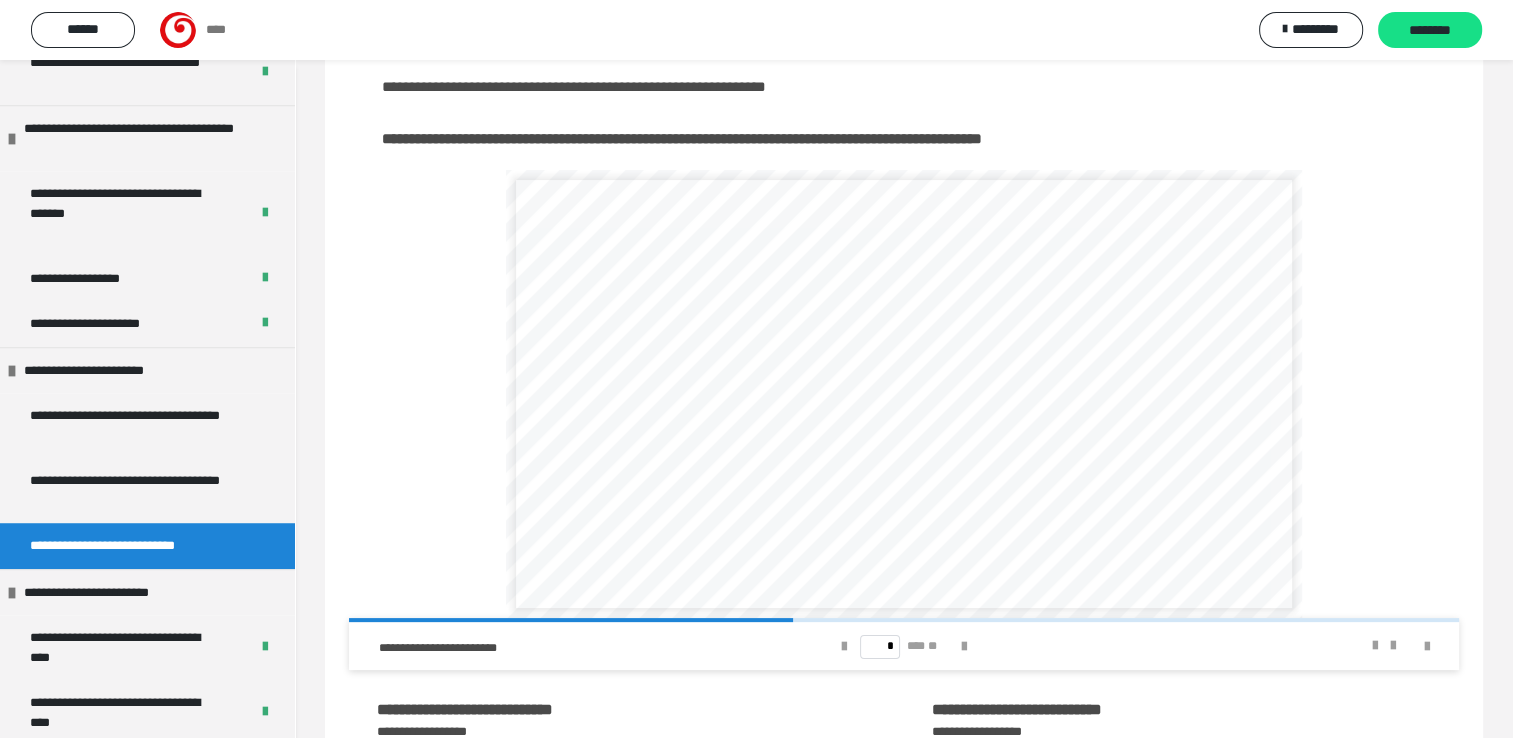 scroll, scrollTop: 276, scrollLeft: 0, axis: vertical 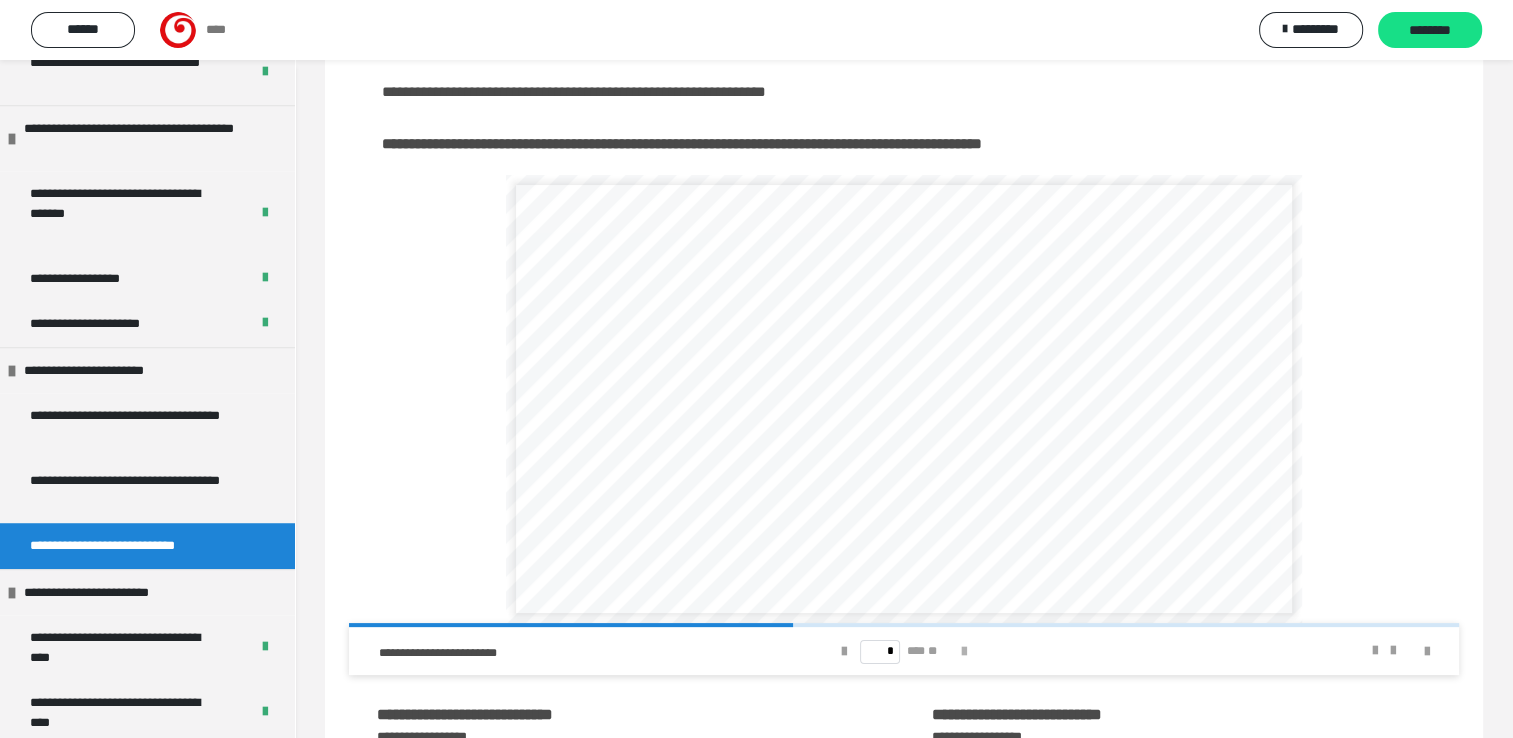 click at bounding box center (964, 652) 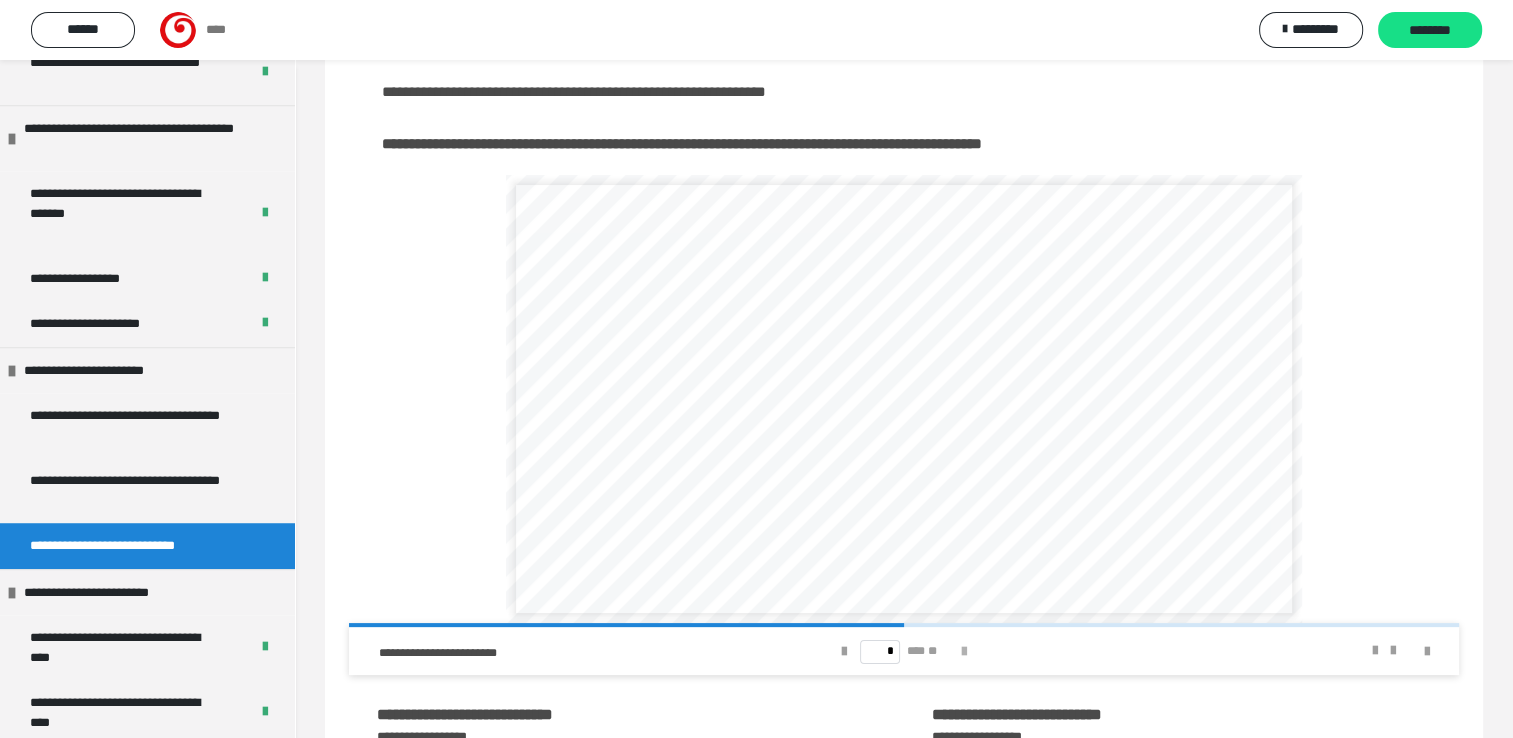 click at bounding box center (964, 652) 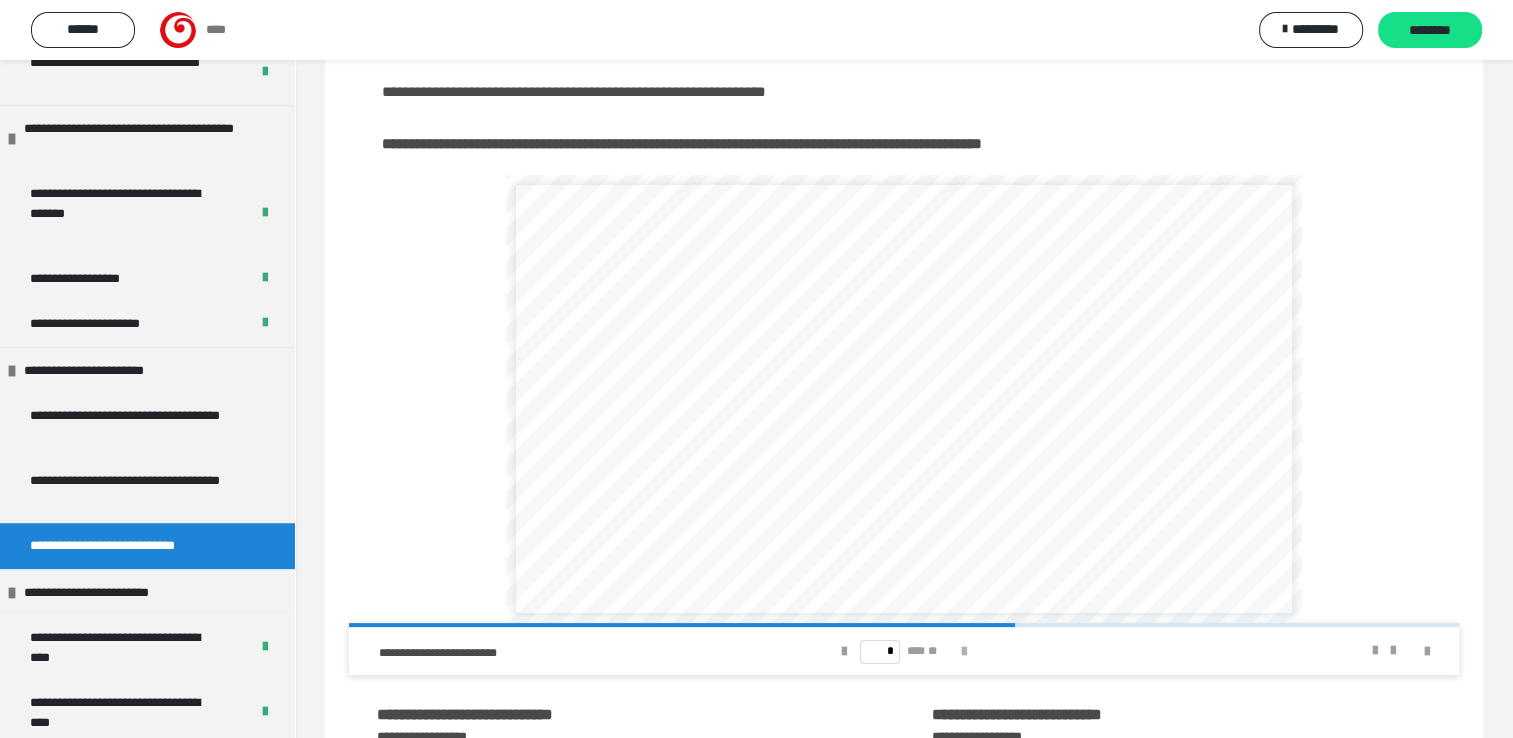 click at bounding box center (964, 652) 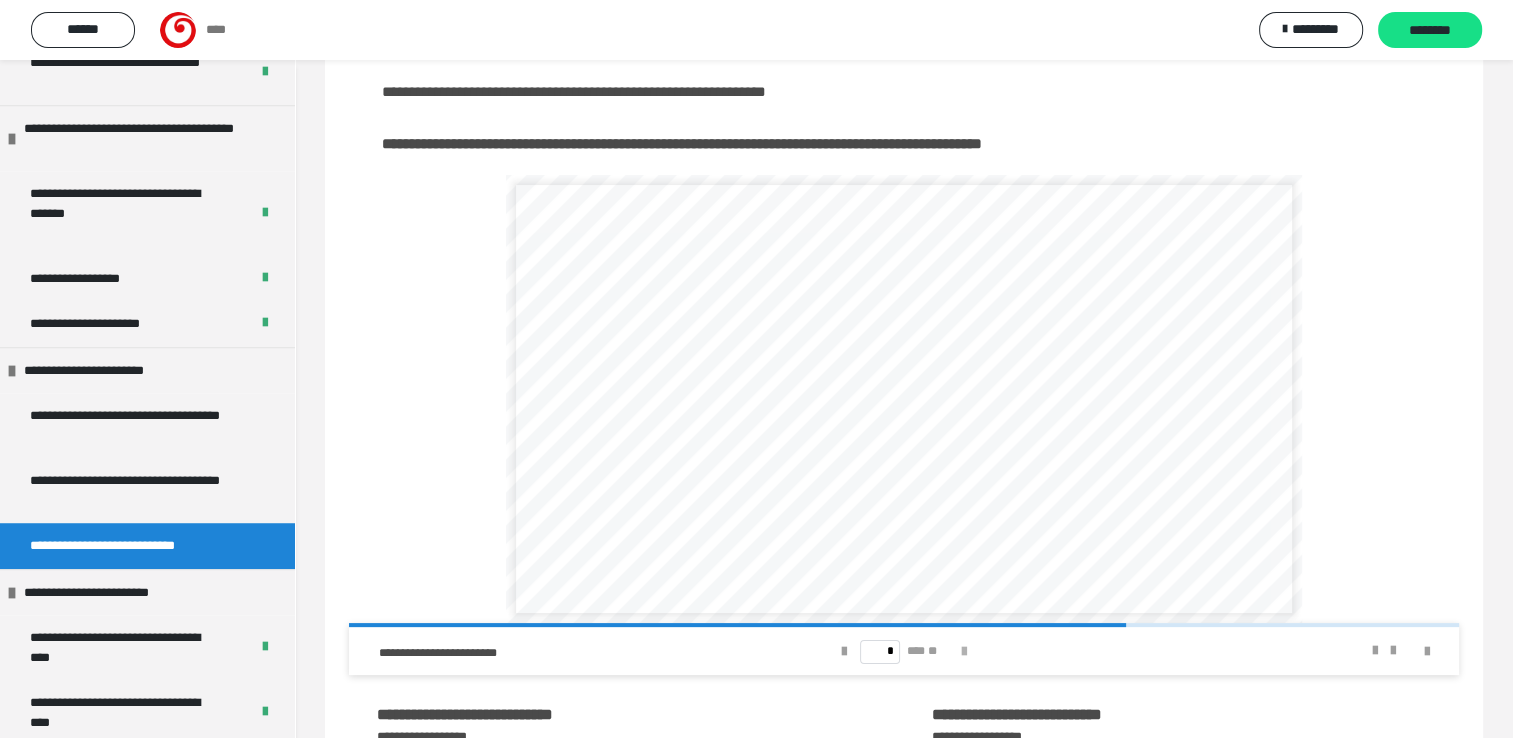 click at bounding box center [964, 652] 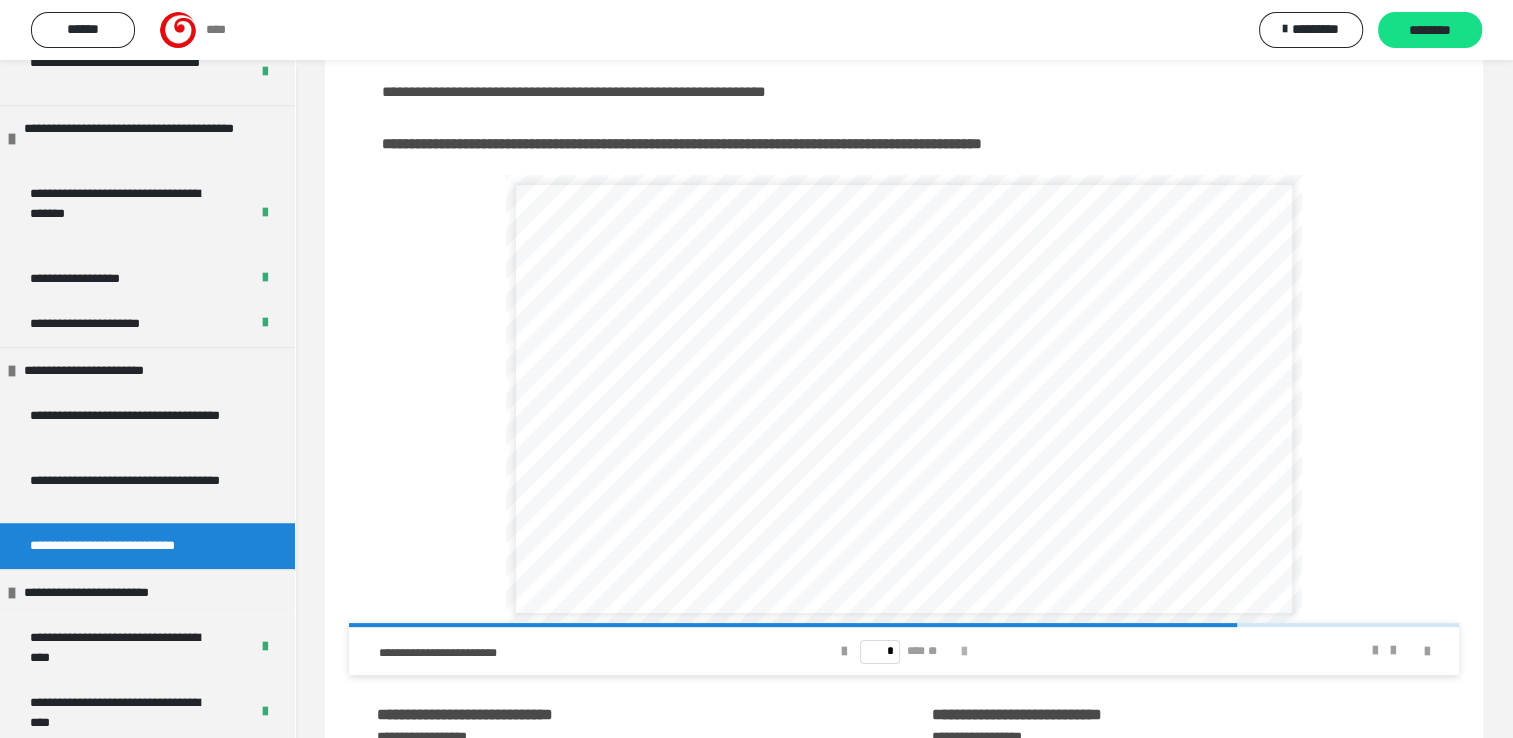 click at bounding box center (964, 652) 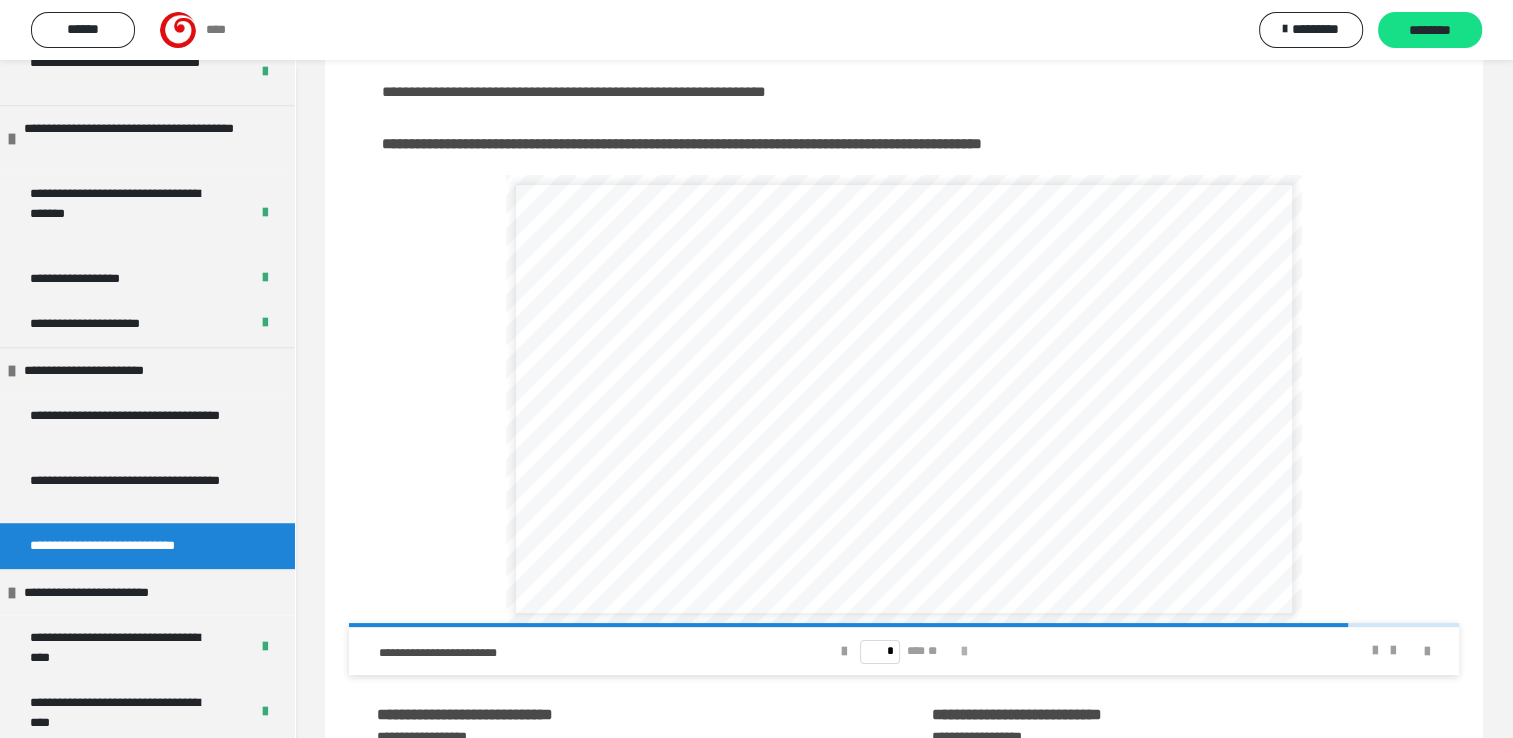 click at bounding box center [964, 652] 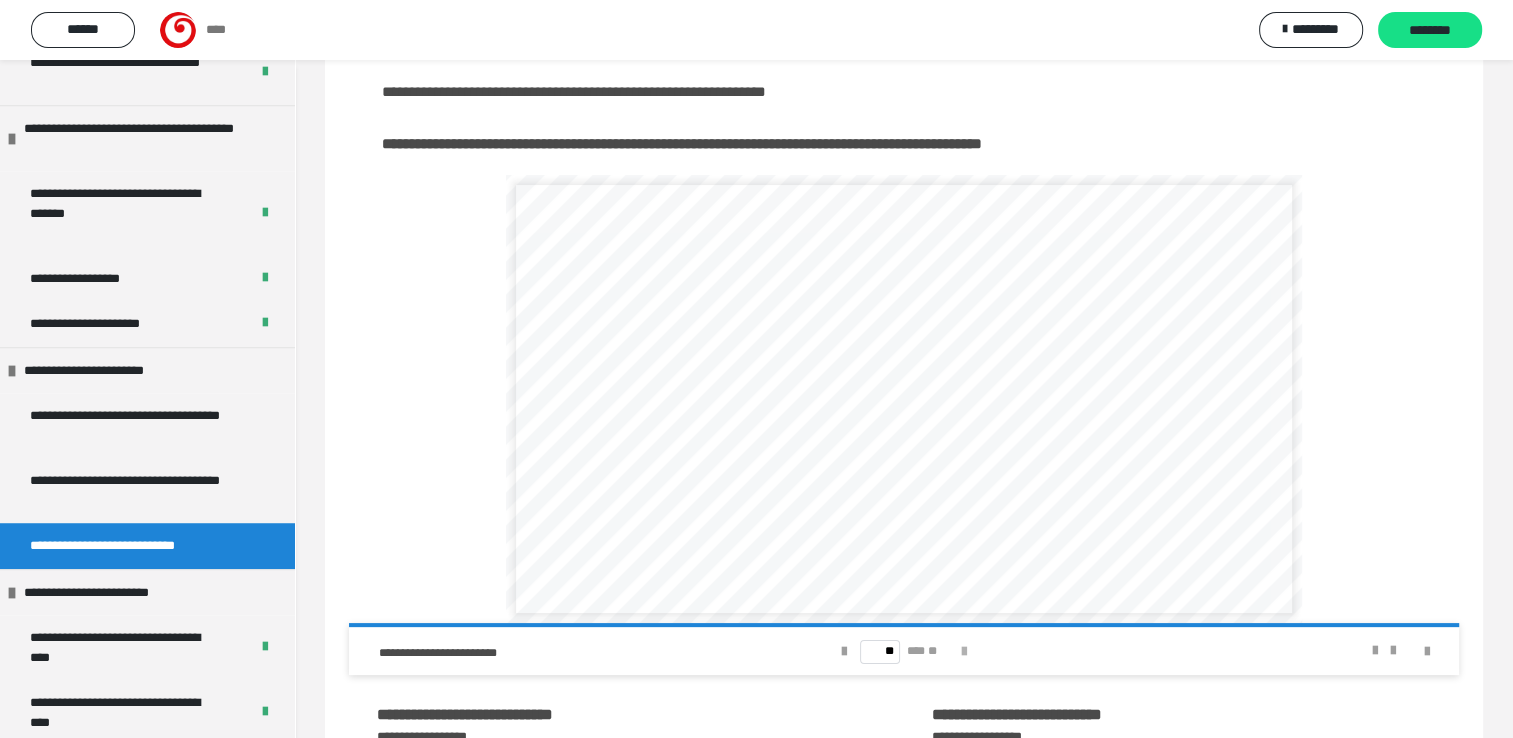 click on "** *** **" at bounding box center (904, 651) 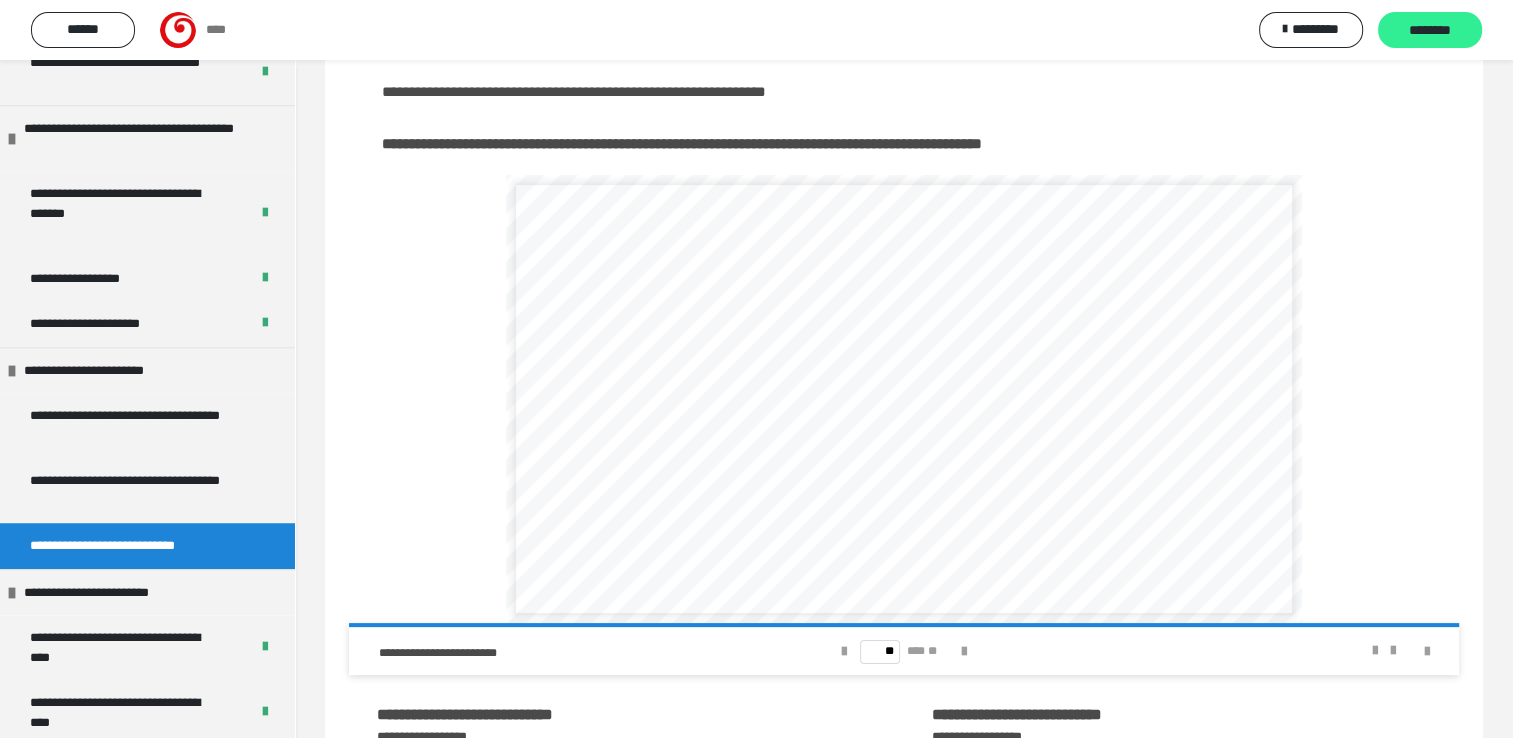click on "********" at bounding box center [1430, 31] 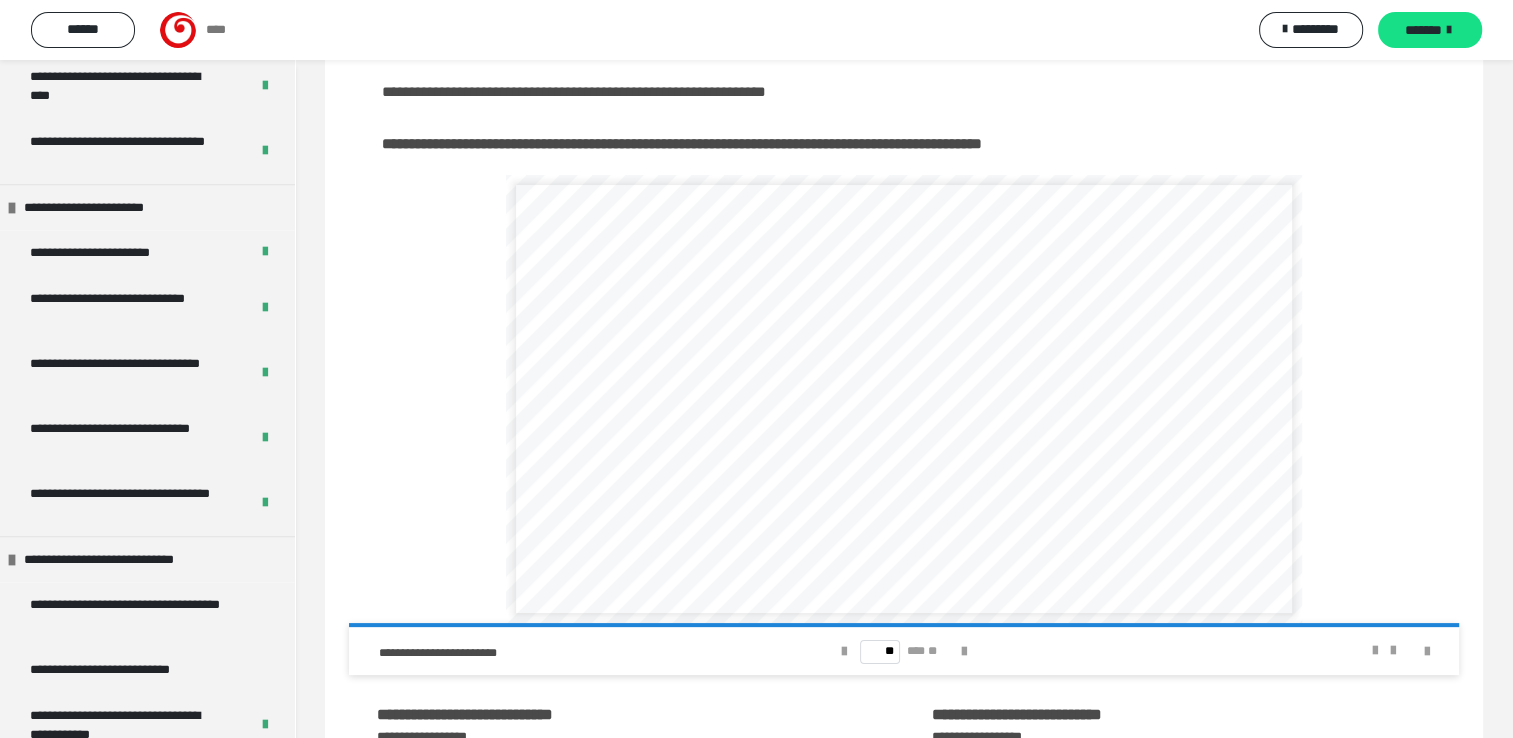 scroll, scrollTop: 2211, scrollLeft: 0, axis: vertical 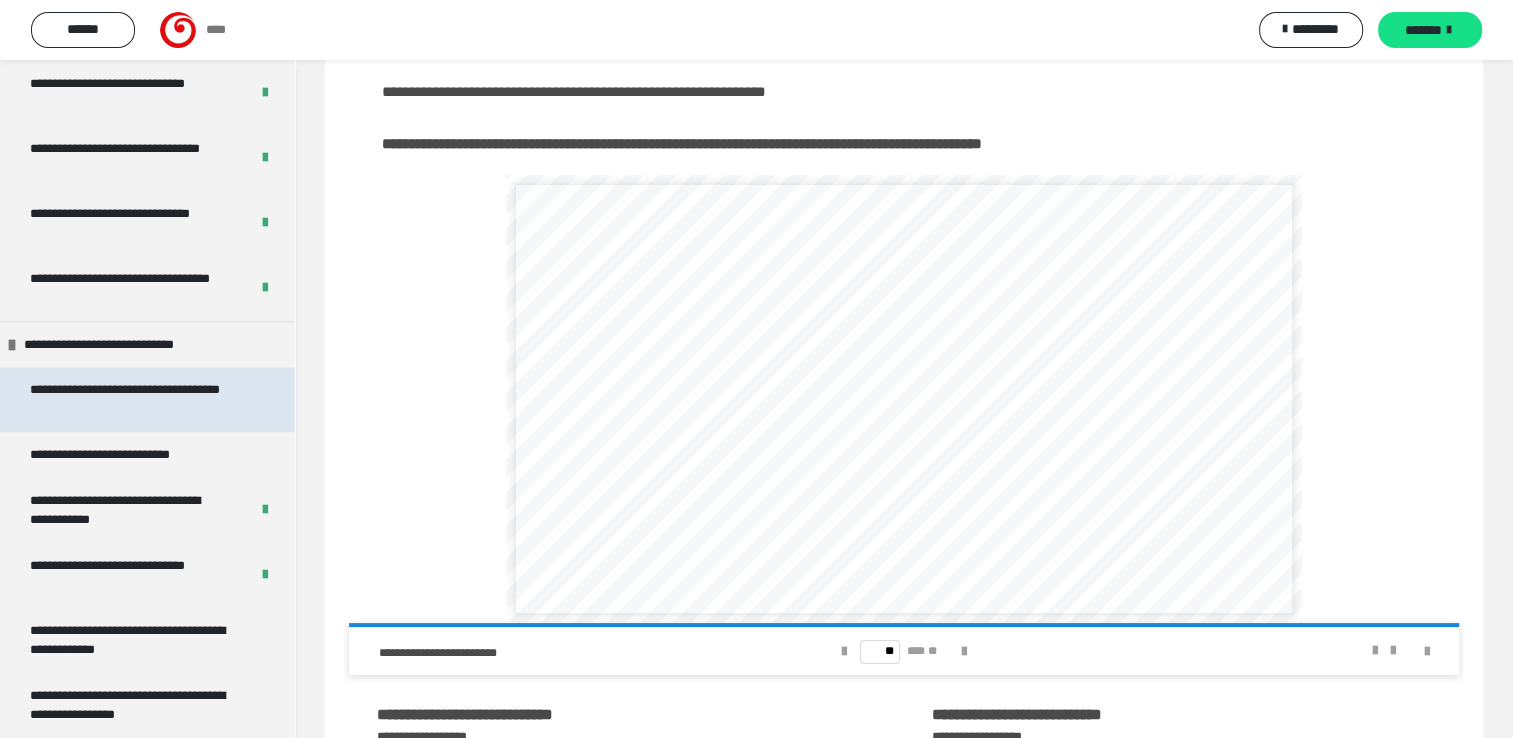 click on "**********" at bounding box center [132, 399] 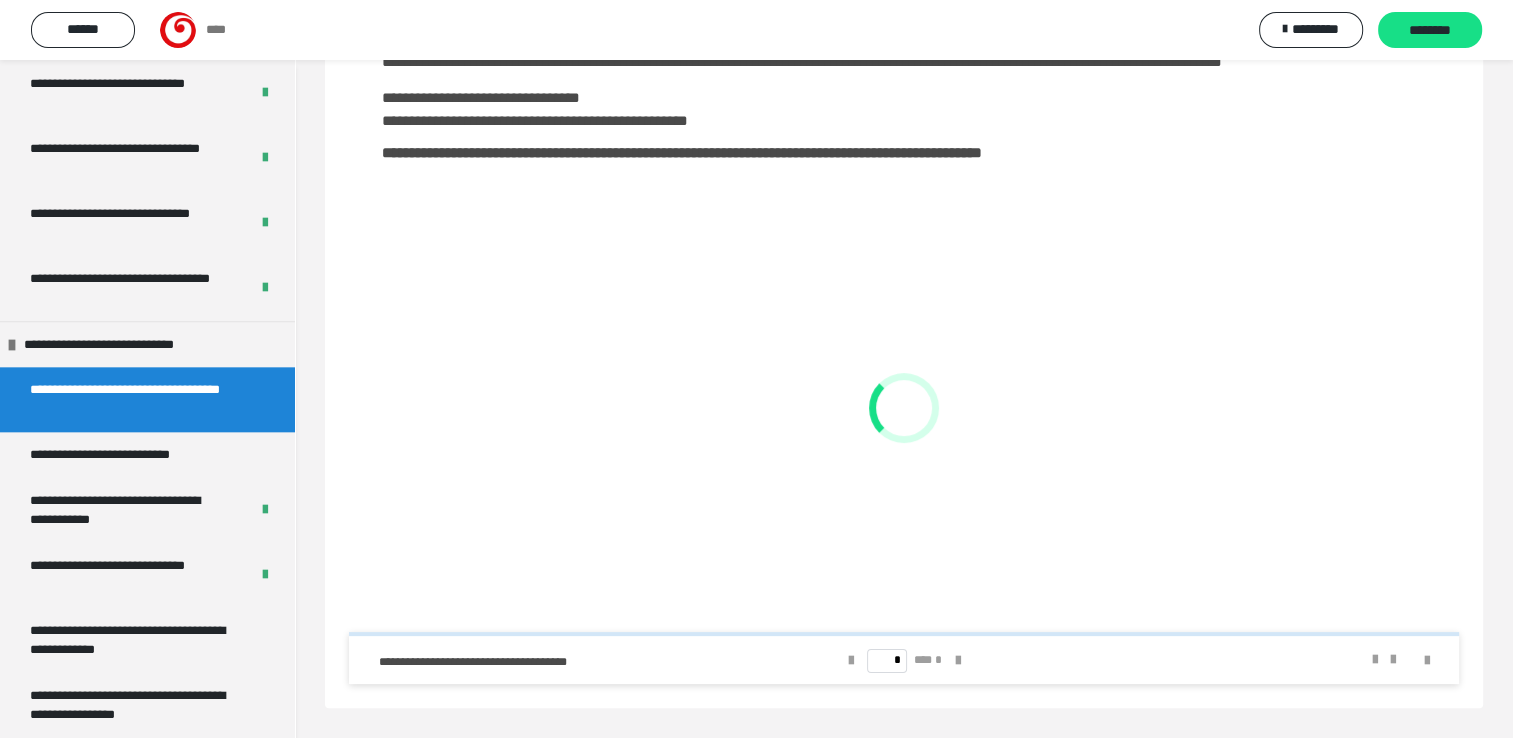 scroll, scrollTop: 272, scrollLeft: 0, axis: vertical 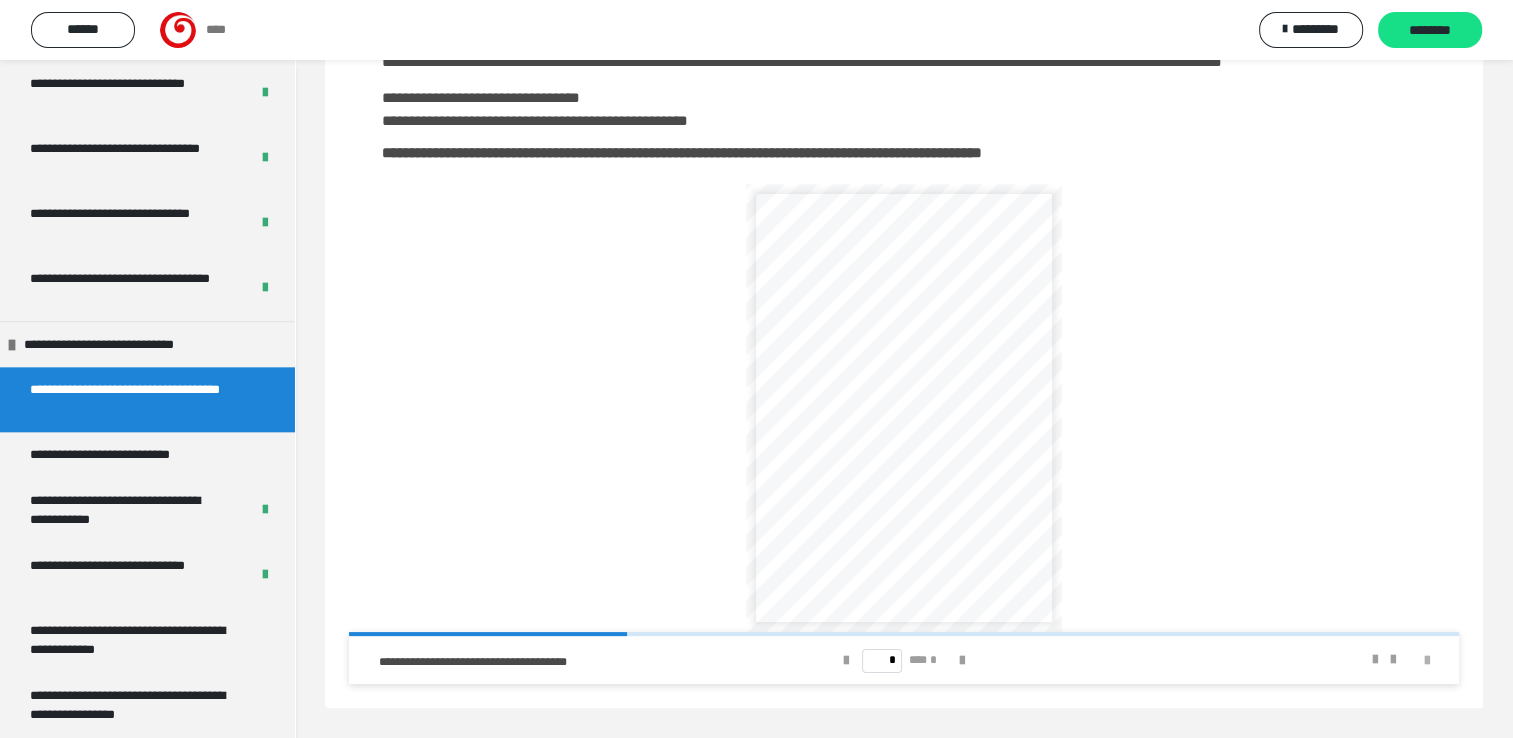 click at bounding box center (1427, 661) 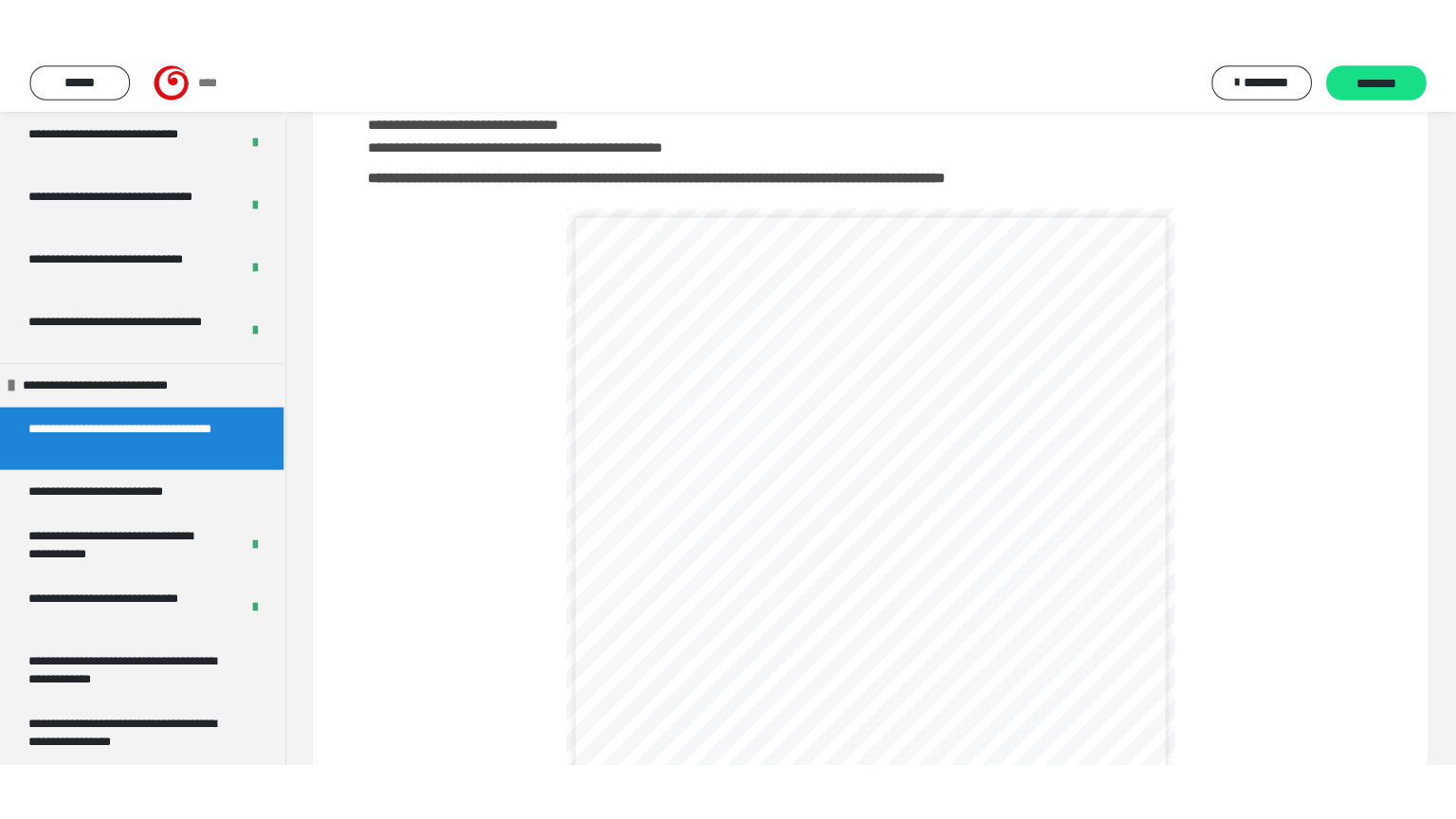 scroll, scrollTop: 140, scrollLeft: 0, axis: vertical 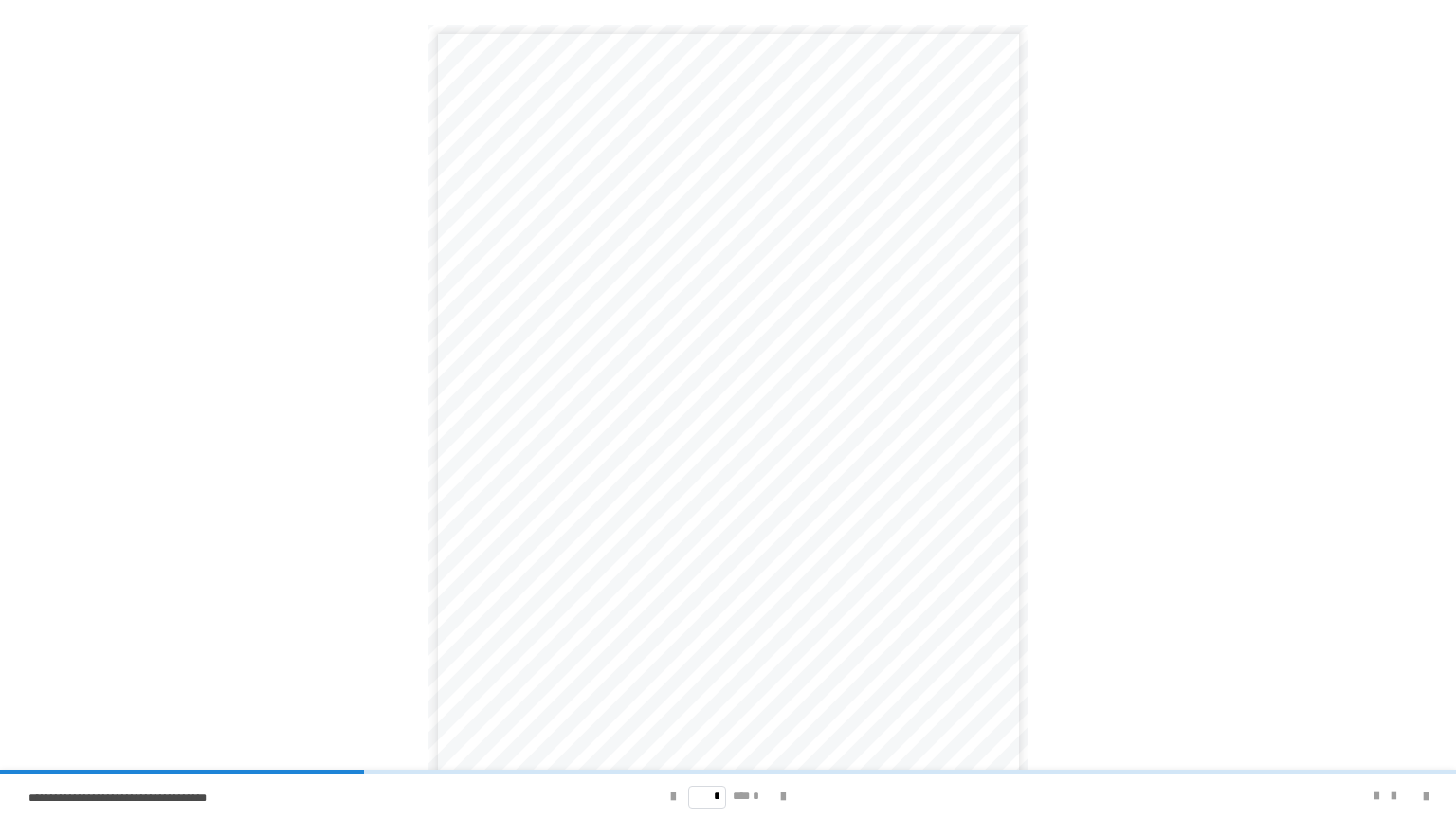 drag, startPoint x: 1437, startPoint y: 525, endPoint x: 1447, endPoint y: 735, distance: 210.23796 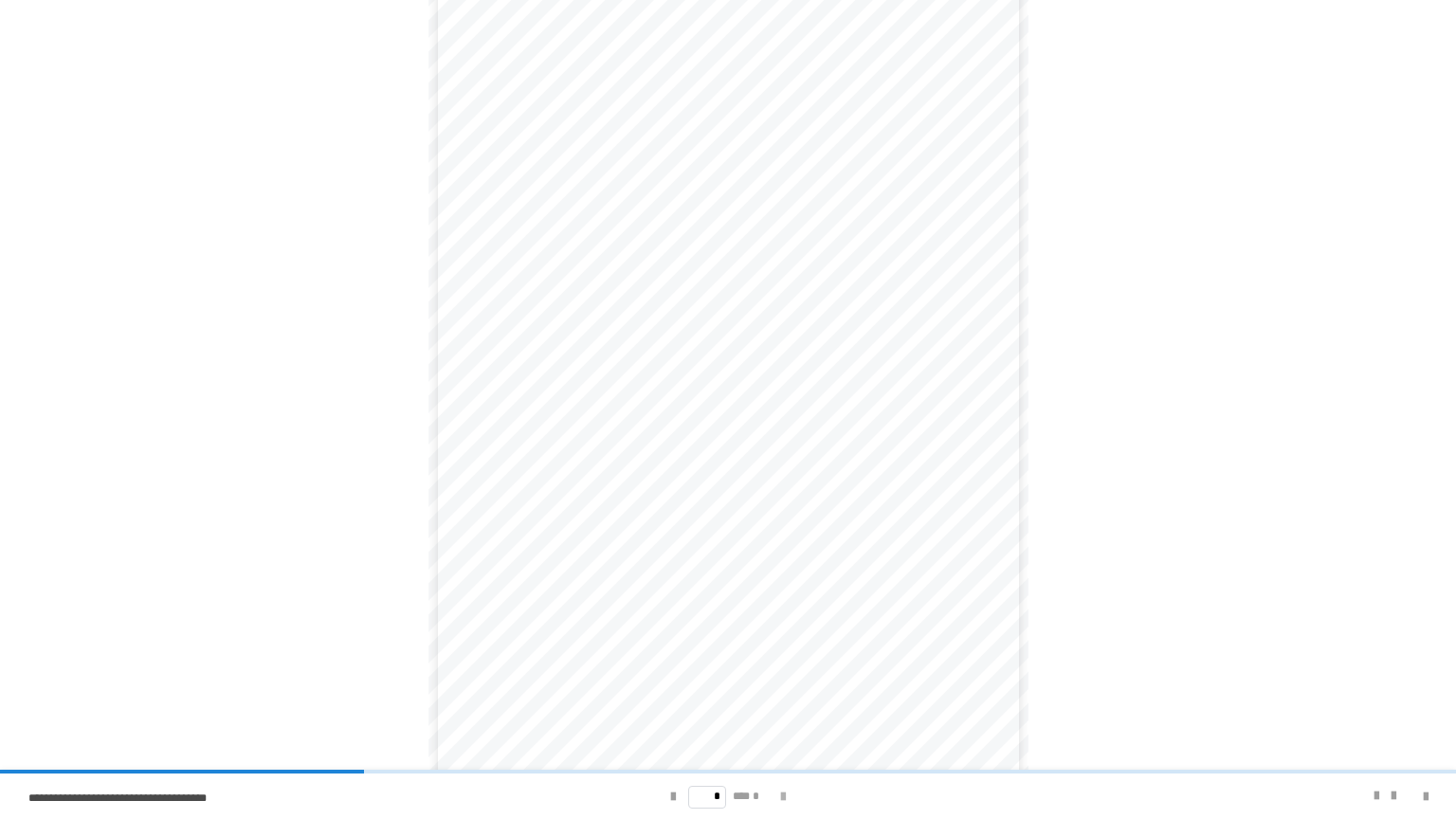 click at bounding box center [783, 797] 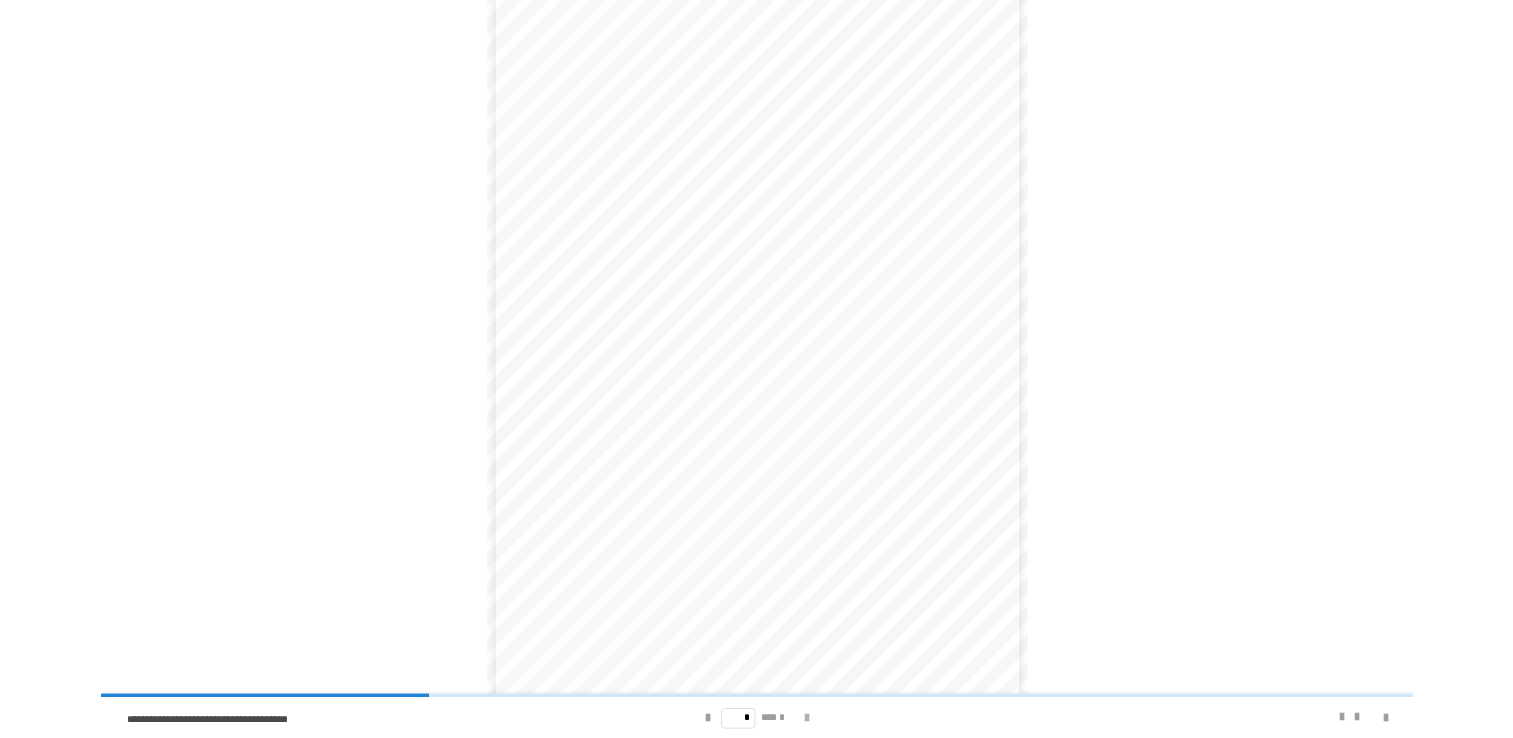 scroll, scrollTop: 0, scrollLeft: 0, axis: both 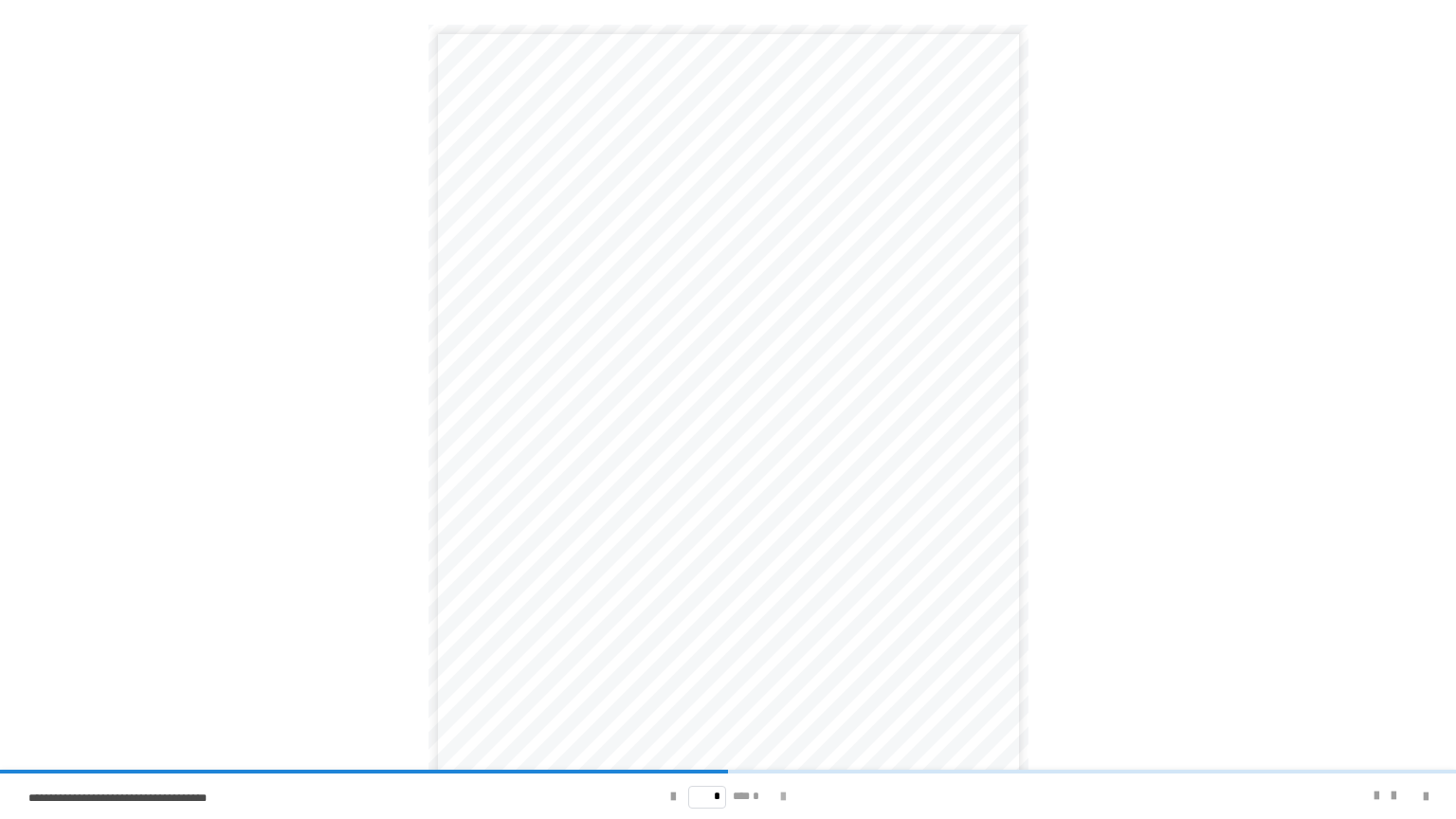 click at bounding box center [783, 797] 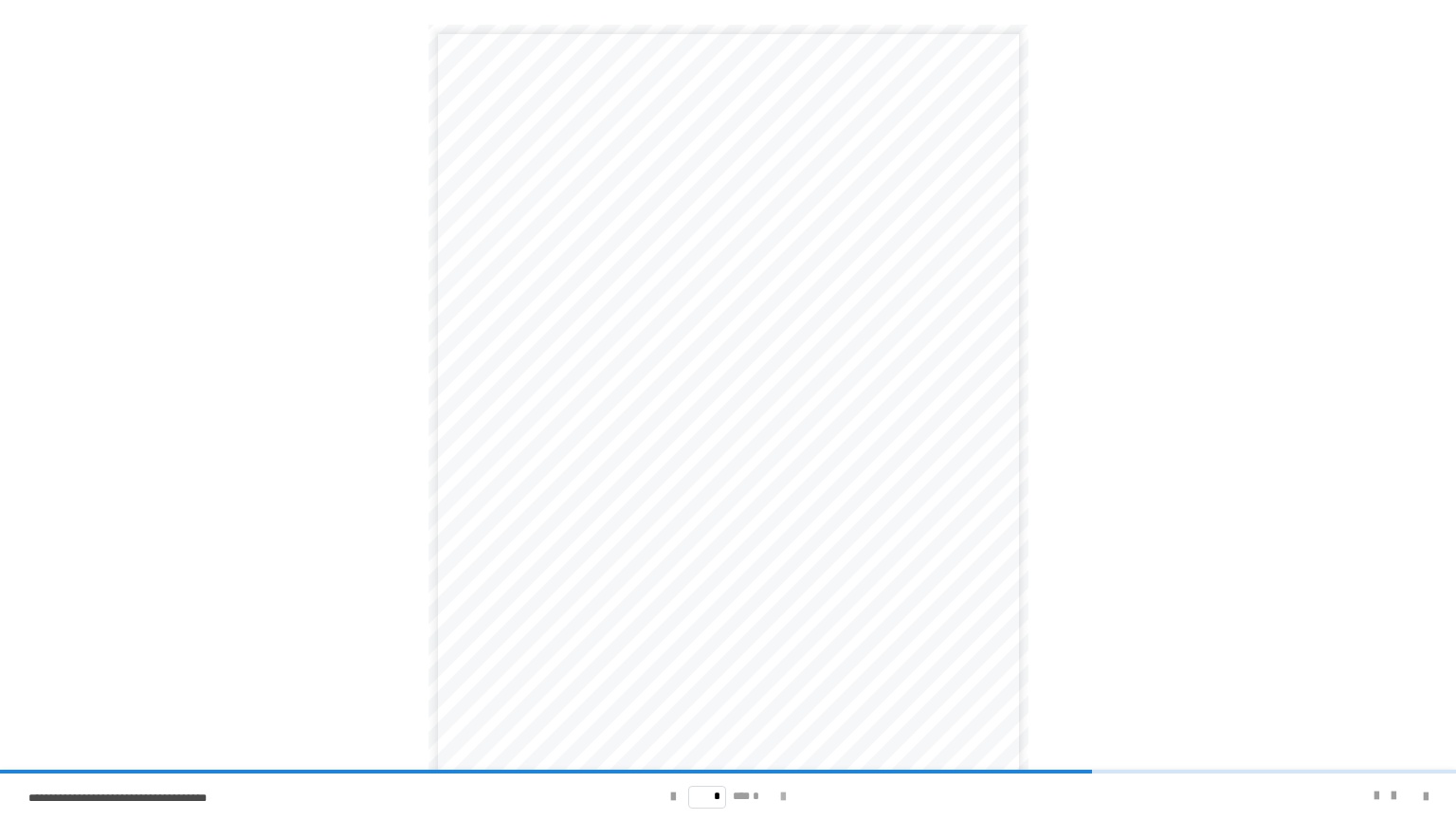 click at bounding box center [783, 797] 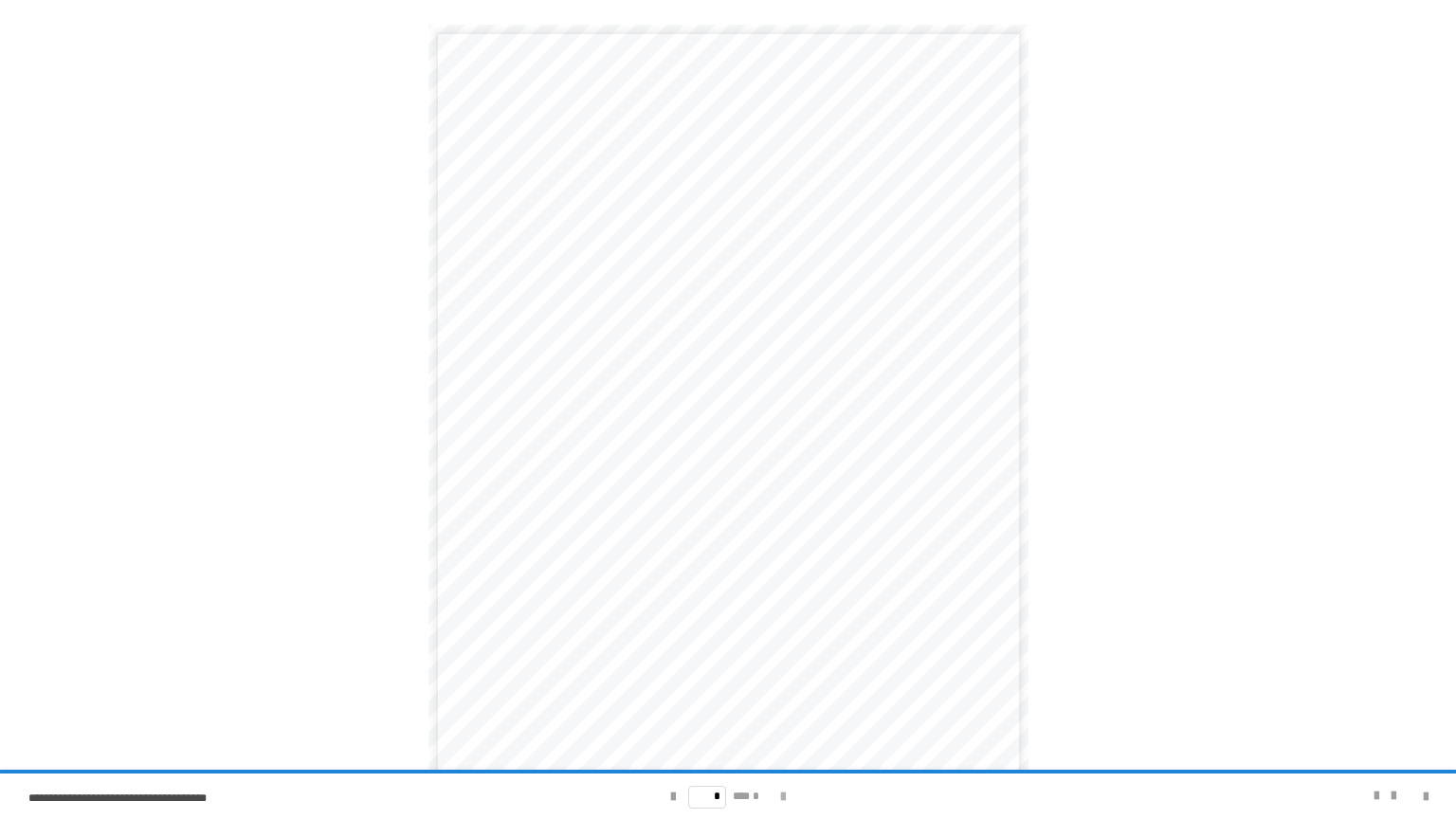 click on "* *** *" at bounding box center [728, 796] 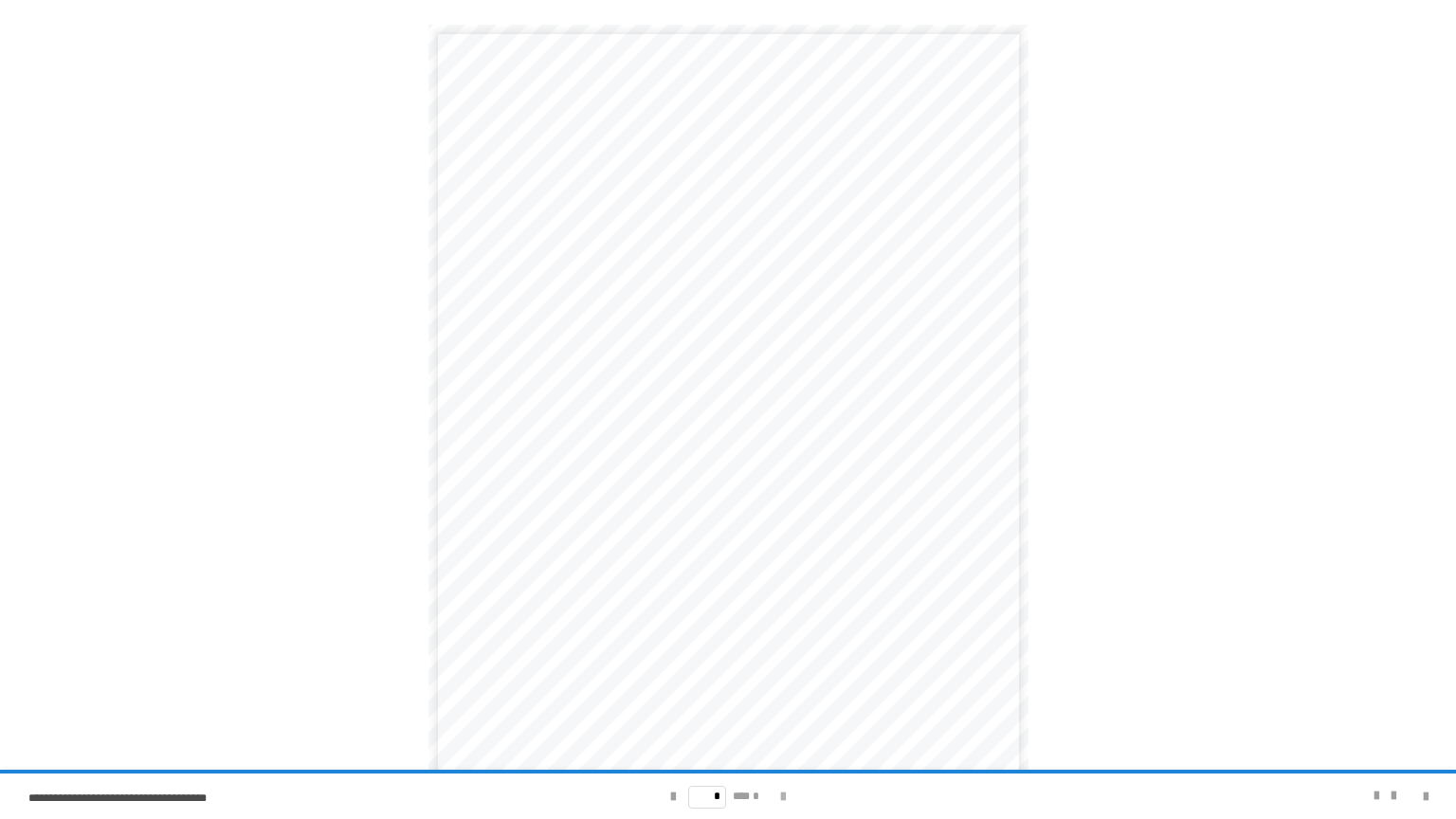 click on "* *** *" at bounding box center [728, 796] 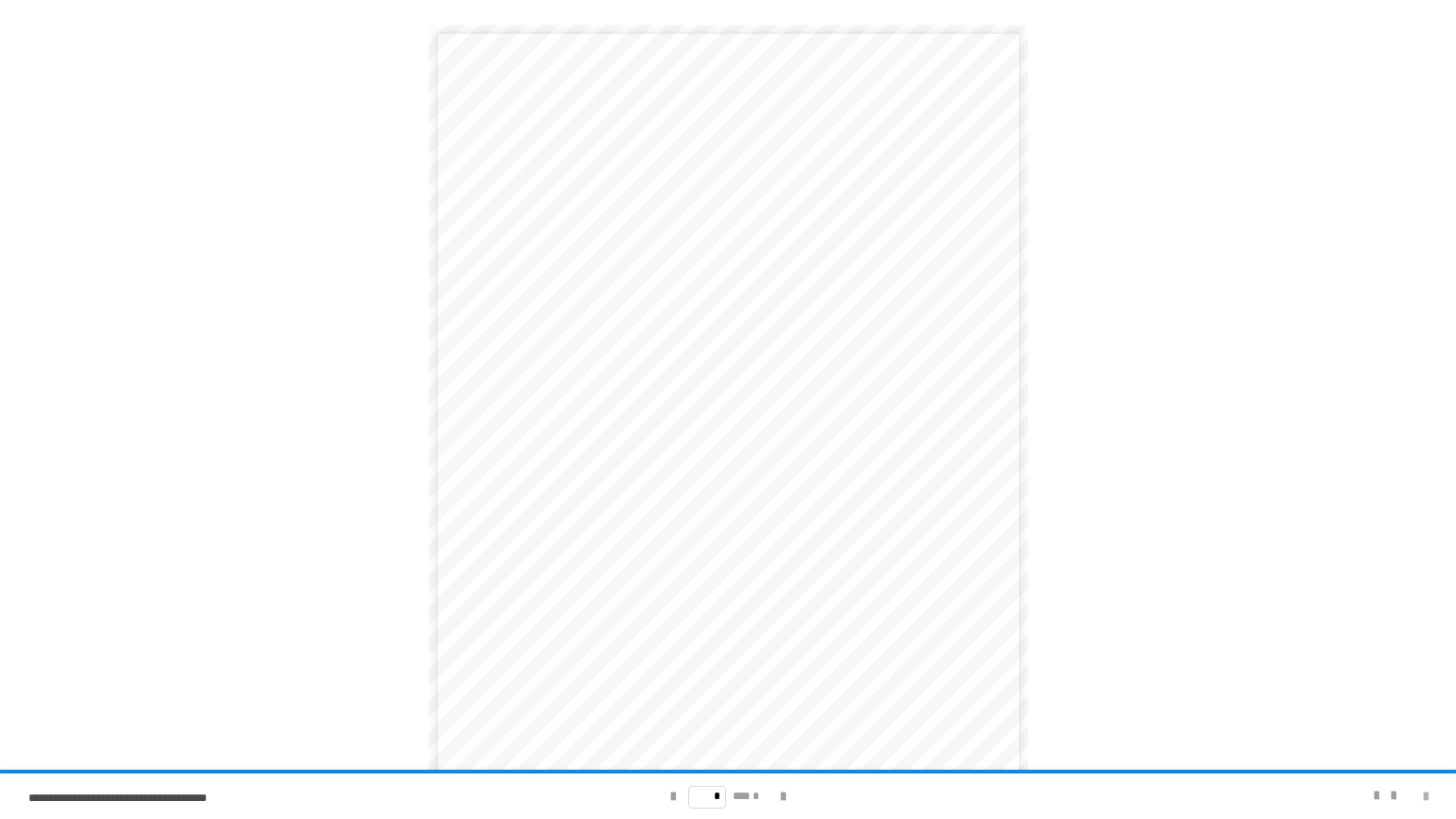 click at bounding box center [1426, 797] 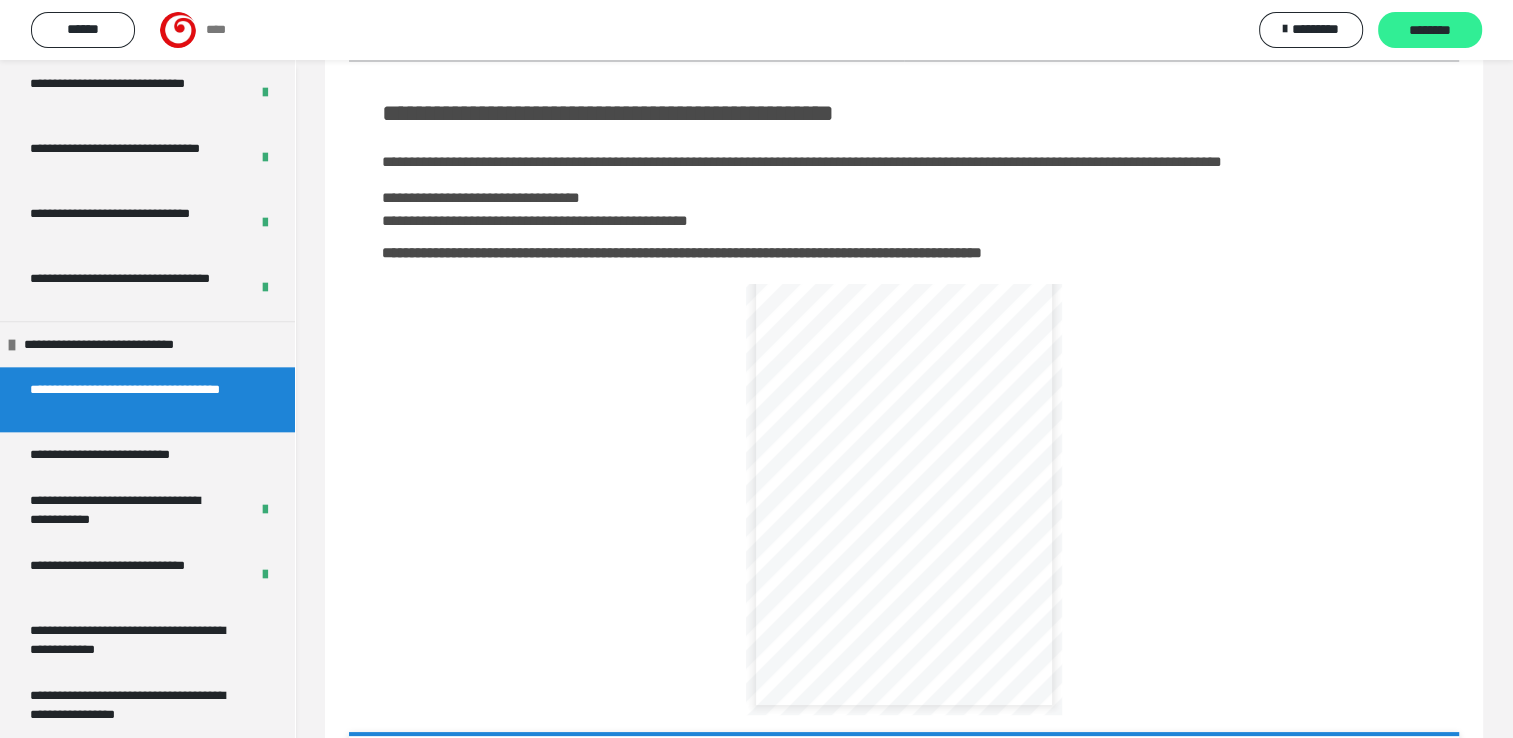 click on "********" at bounding box center (1430, 31) 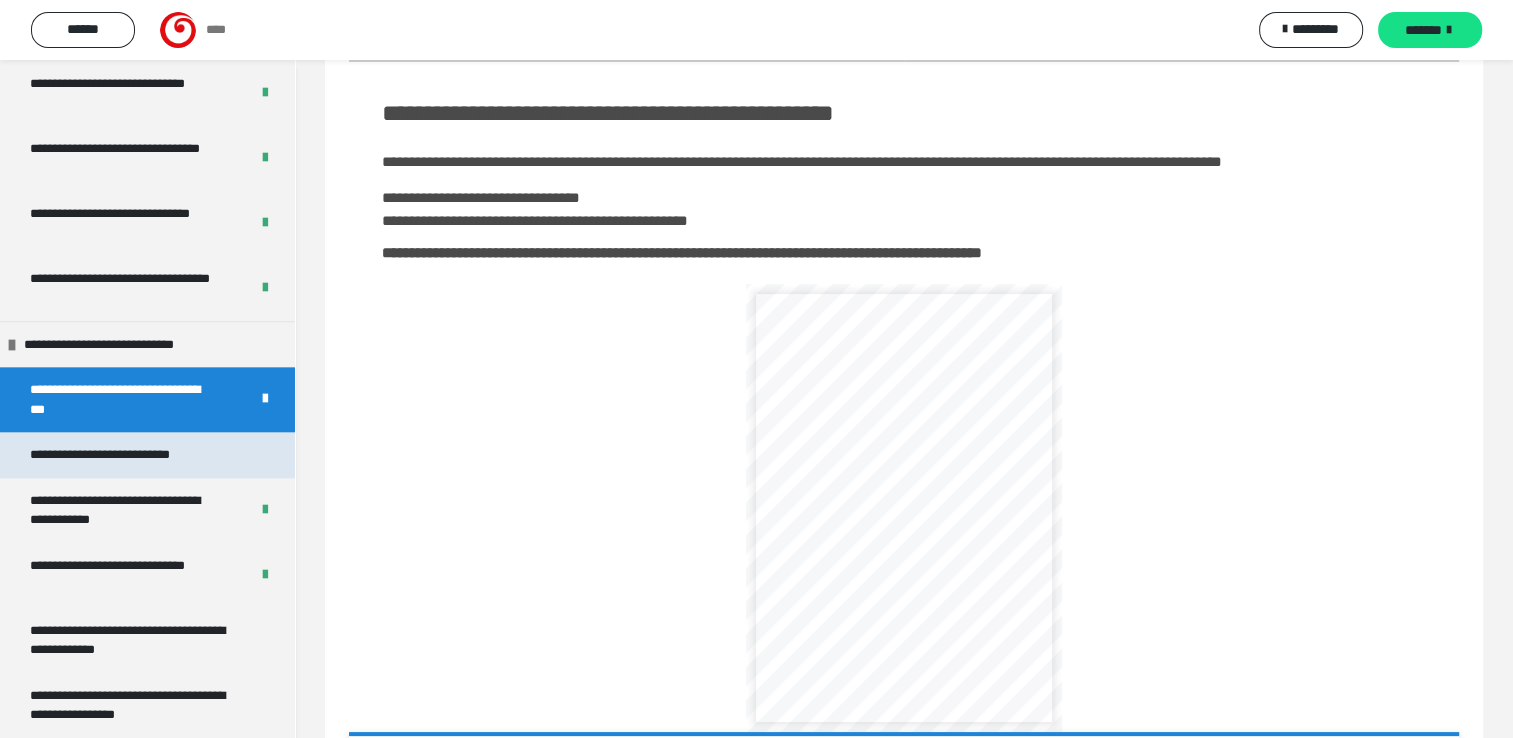 click on "**********" at bounding box center [121, 455] 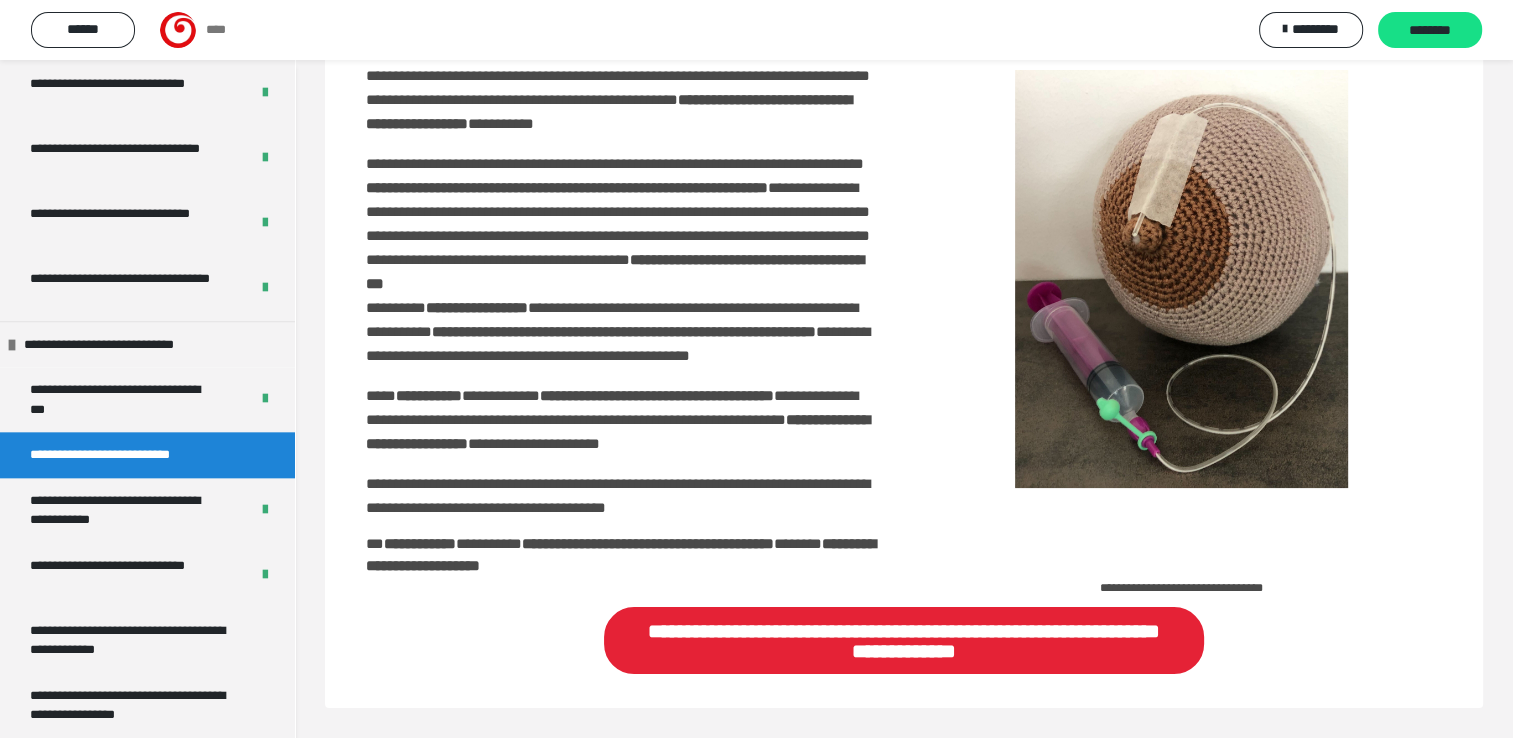 scroll, scrollTop: 335, scrollLeft: 0, axis: vertical 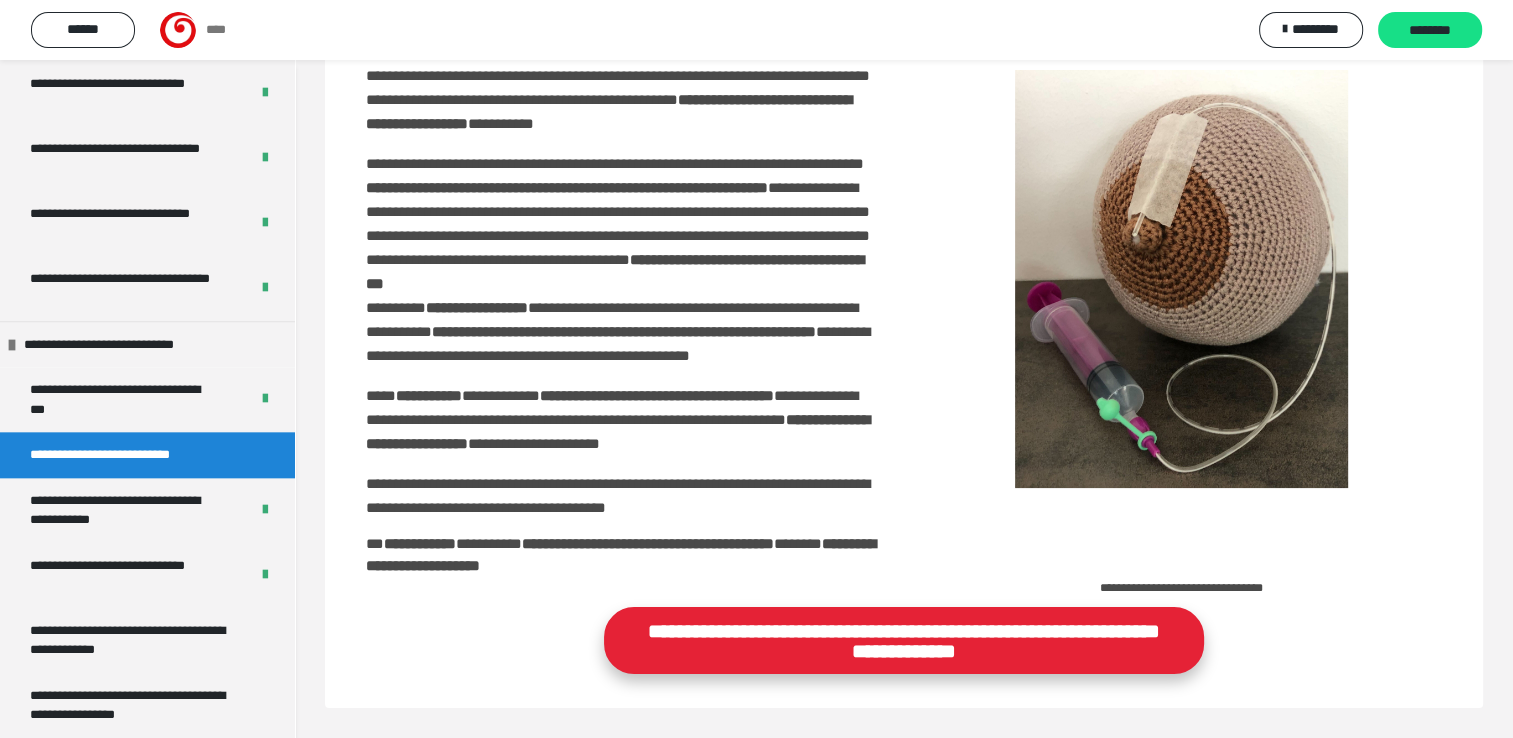 click on "**********" at bounding box center (904, 640) 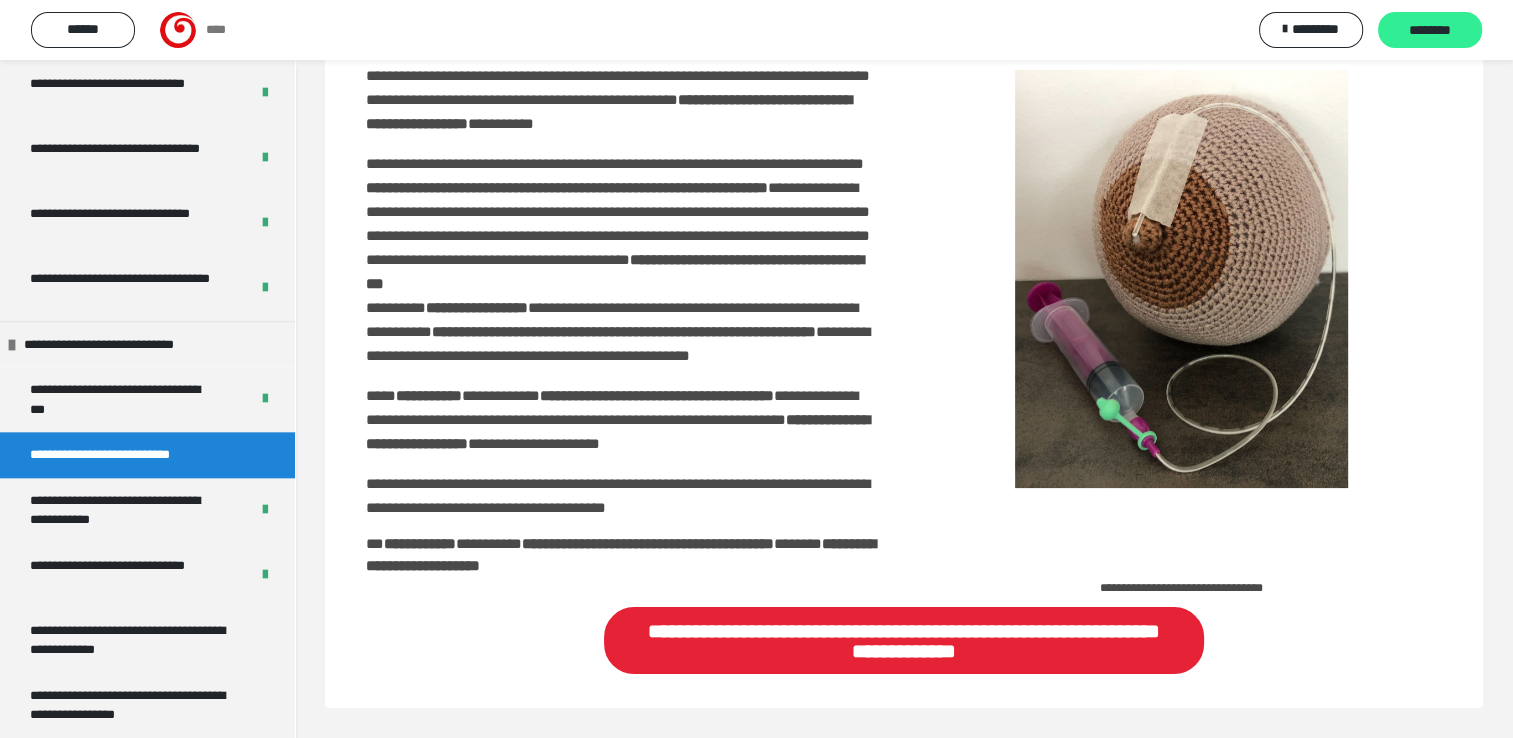 click on "********" at bounding box center [1430, 31] 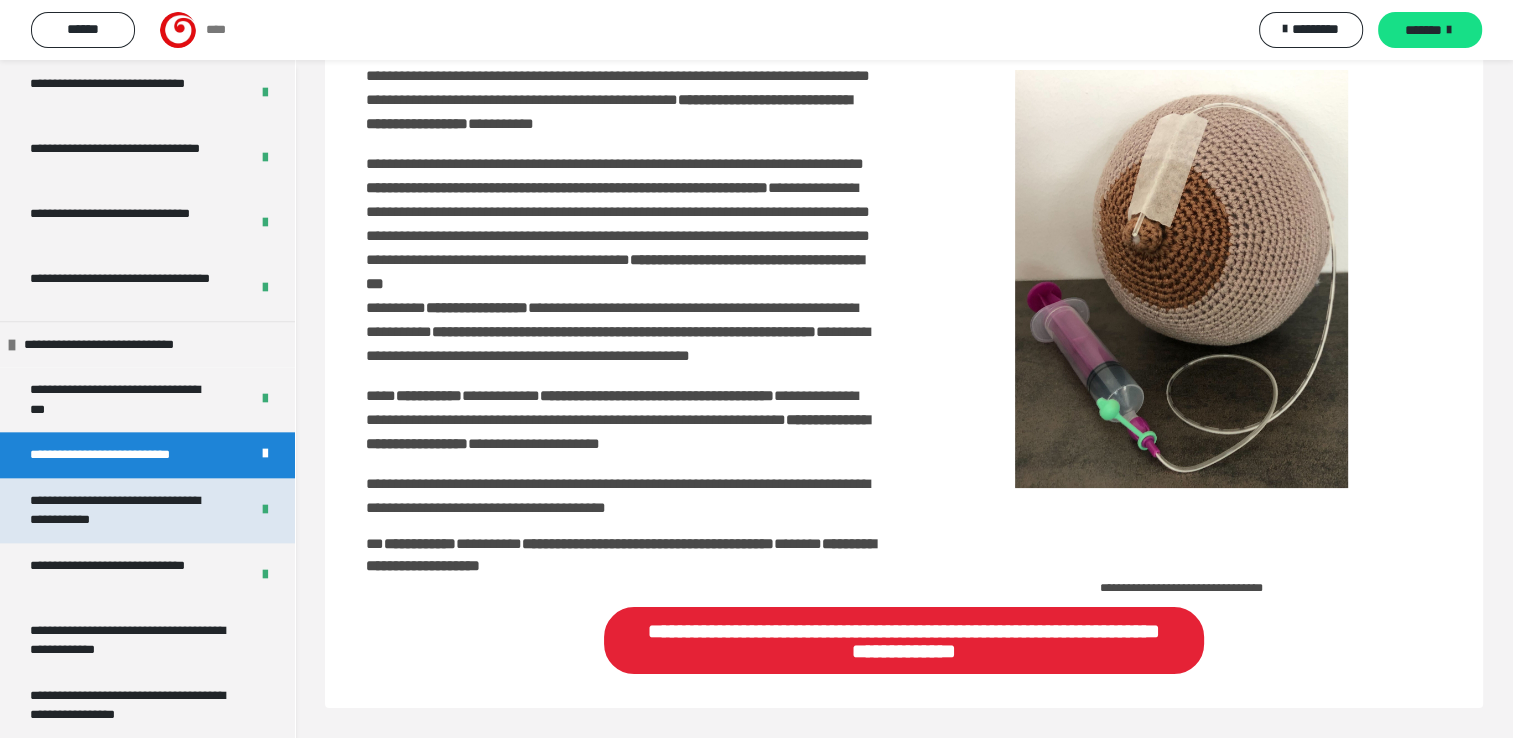 click on "**********" at bounding box center (124, 510) 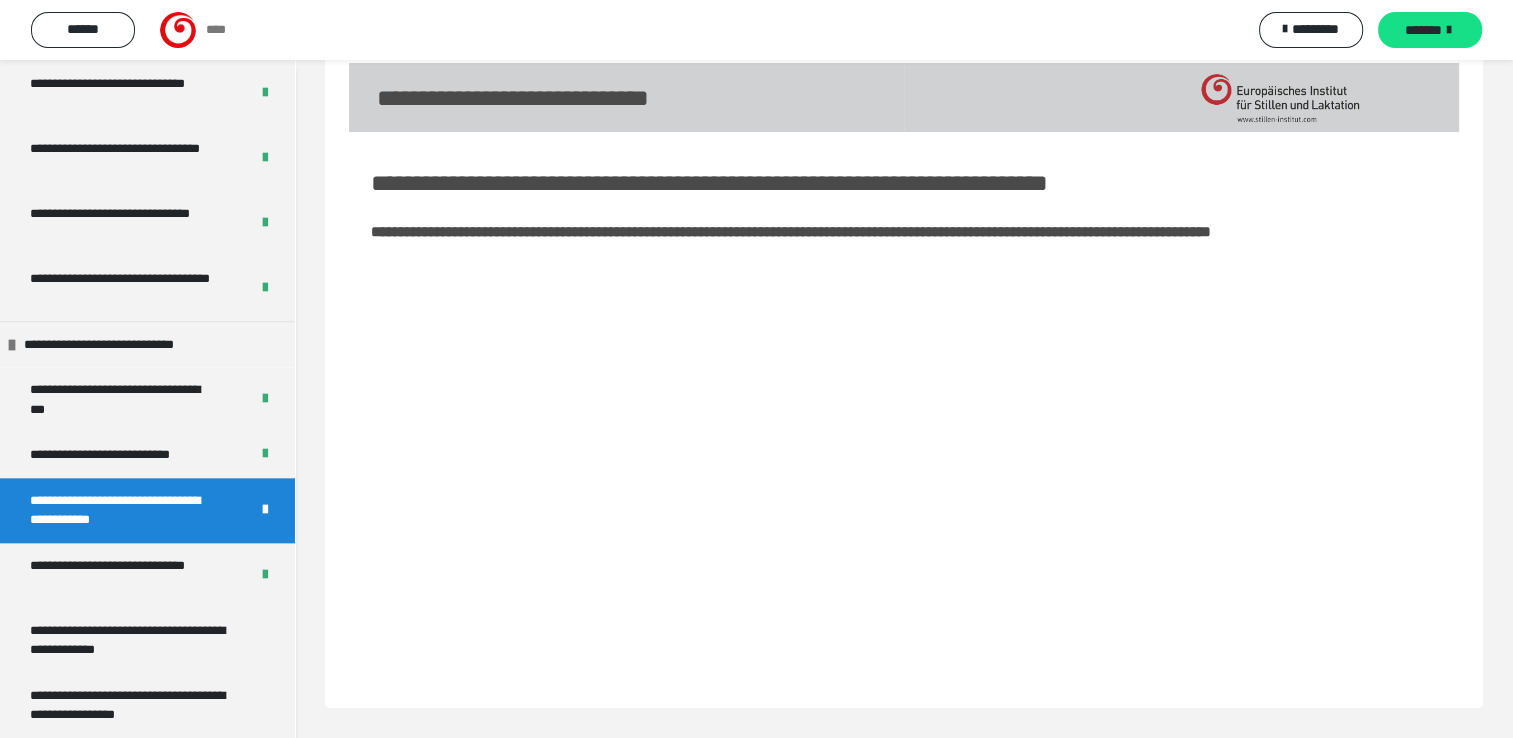 scroll, scrollTop: 60, scrollLeft: 0, axis: vertical 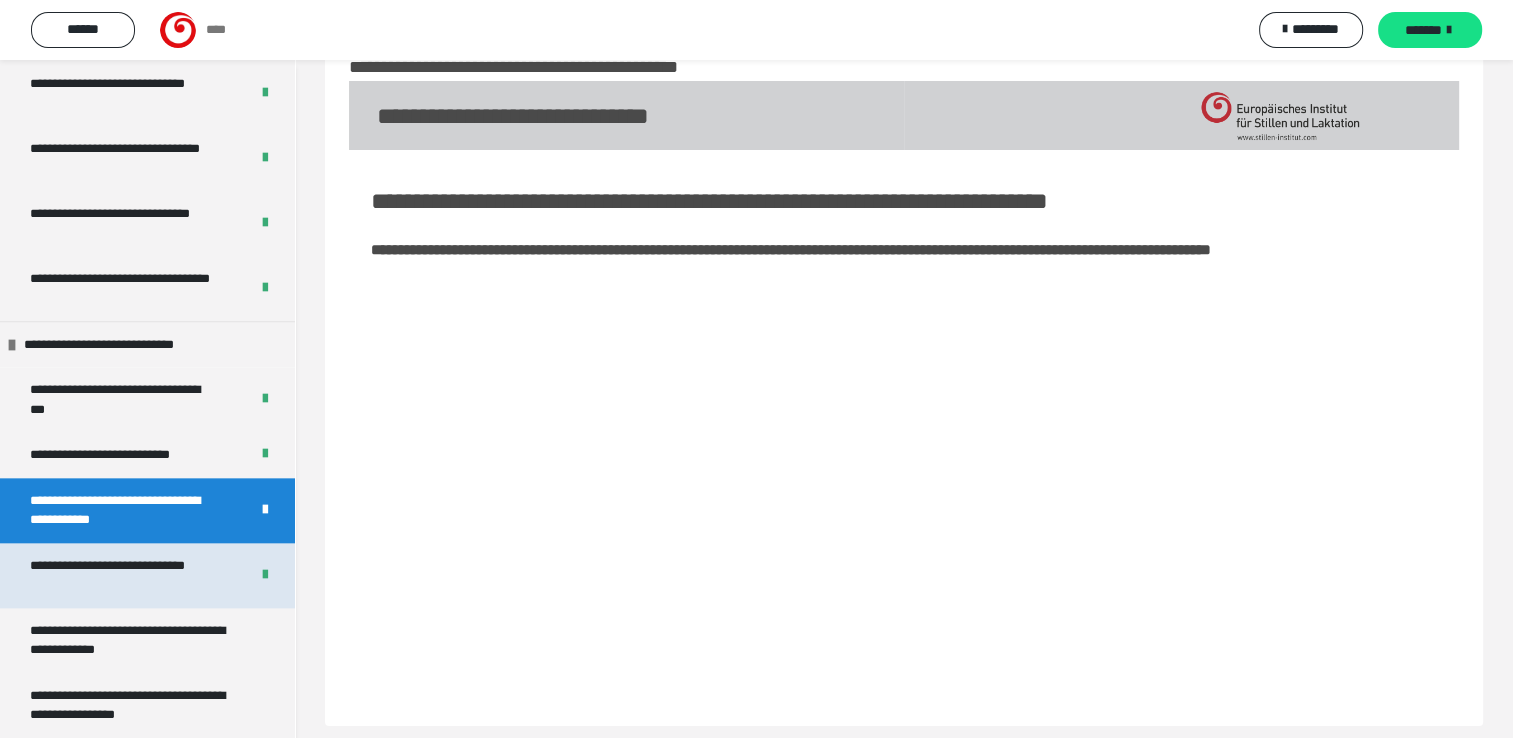 click on "**********" at bounding box center [124, 575] 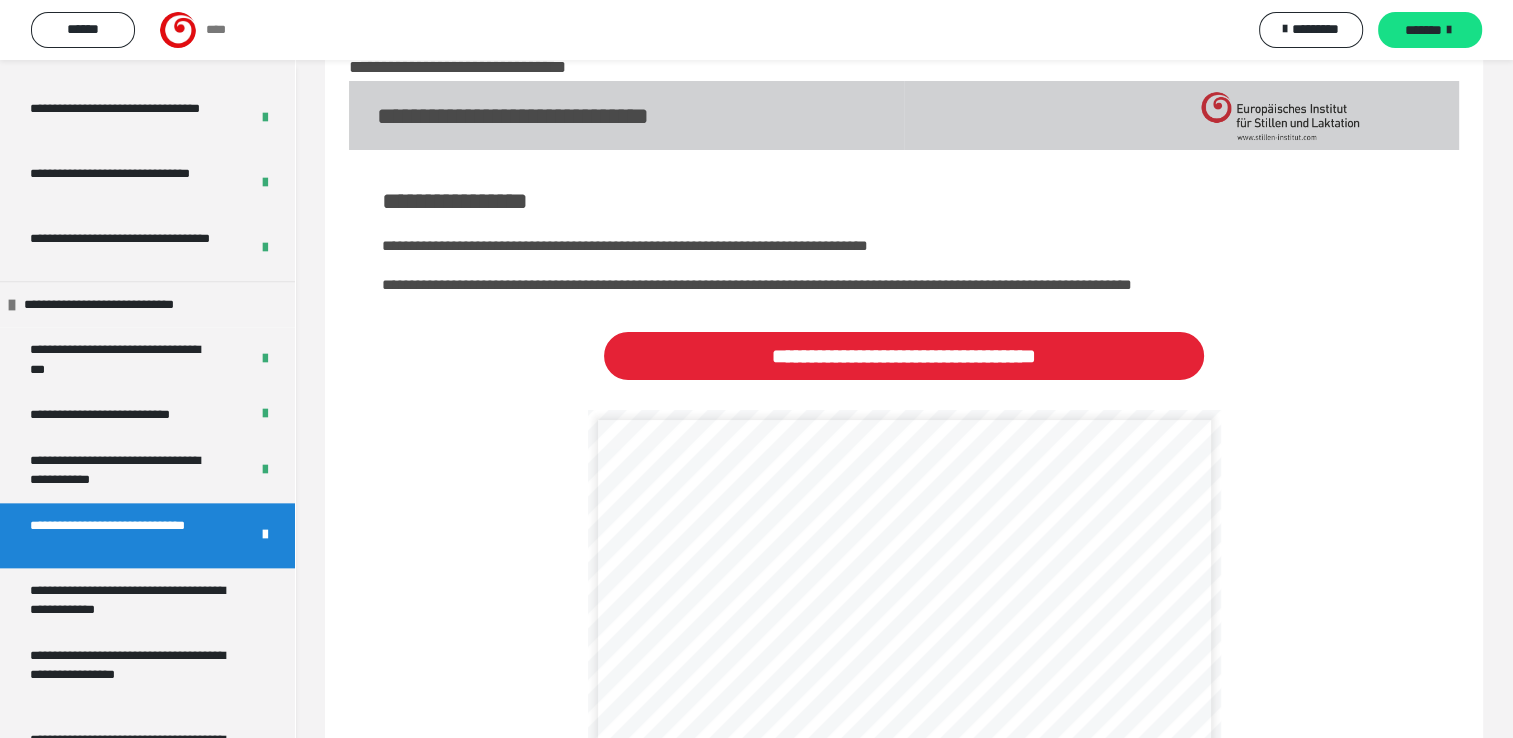 scroll, scrollTop: 2291, scrollLeft: 0, axis: vertical 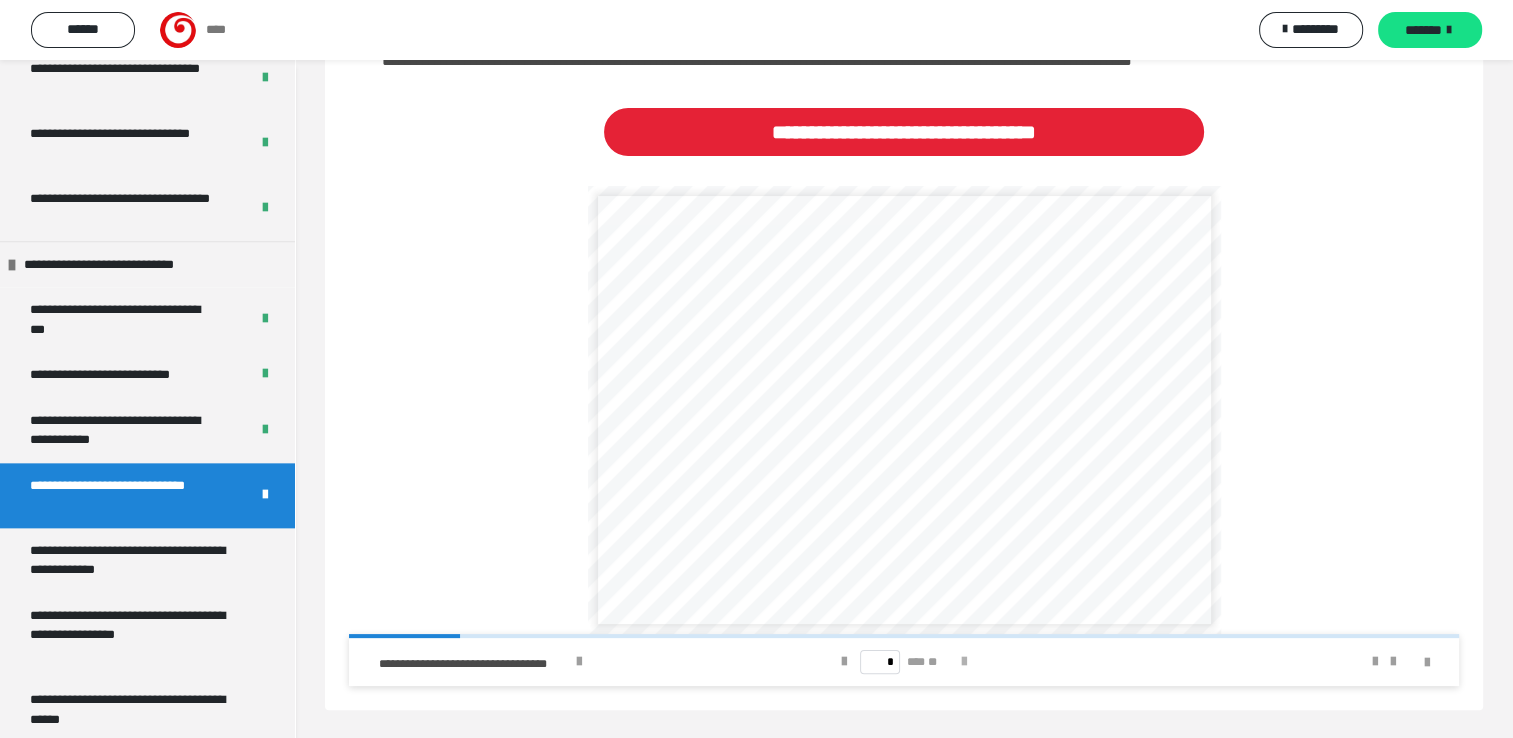 click at bounding box center [964, 662] 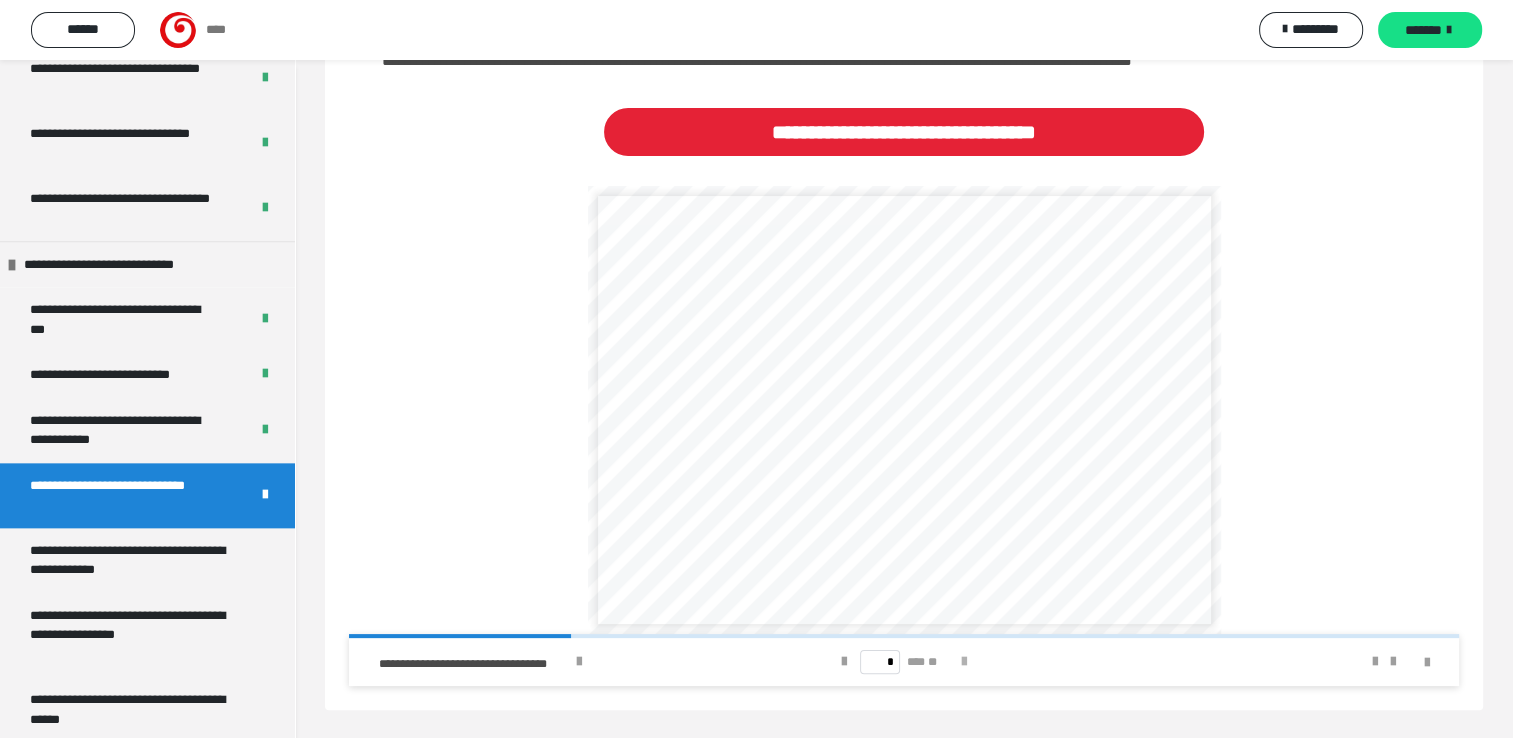 click at bounding box center [964, 662] 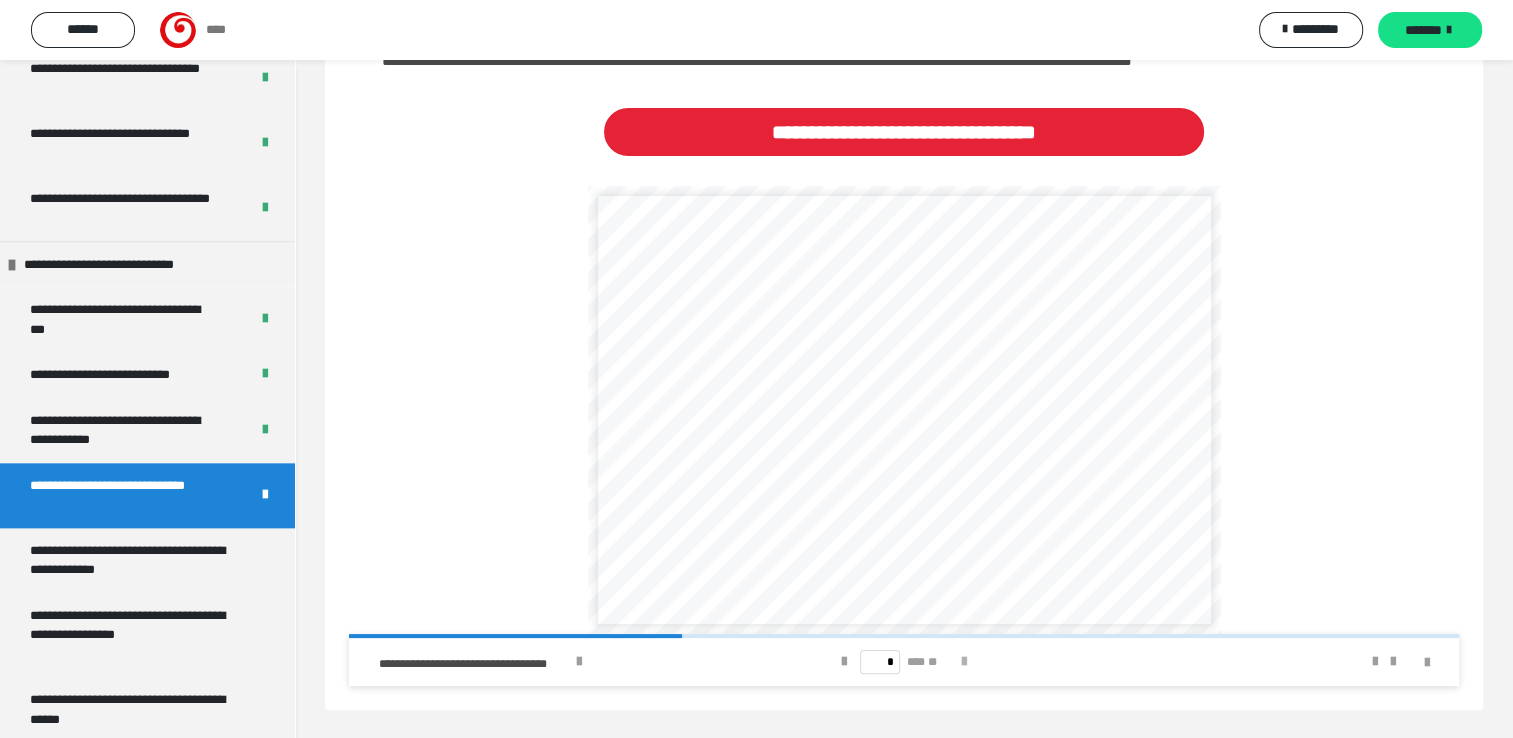 click at bounding box center (964, 662) 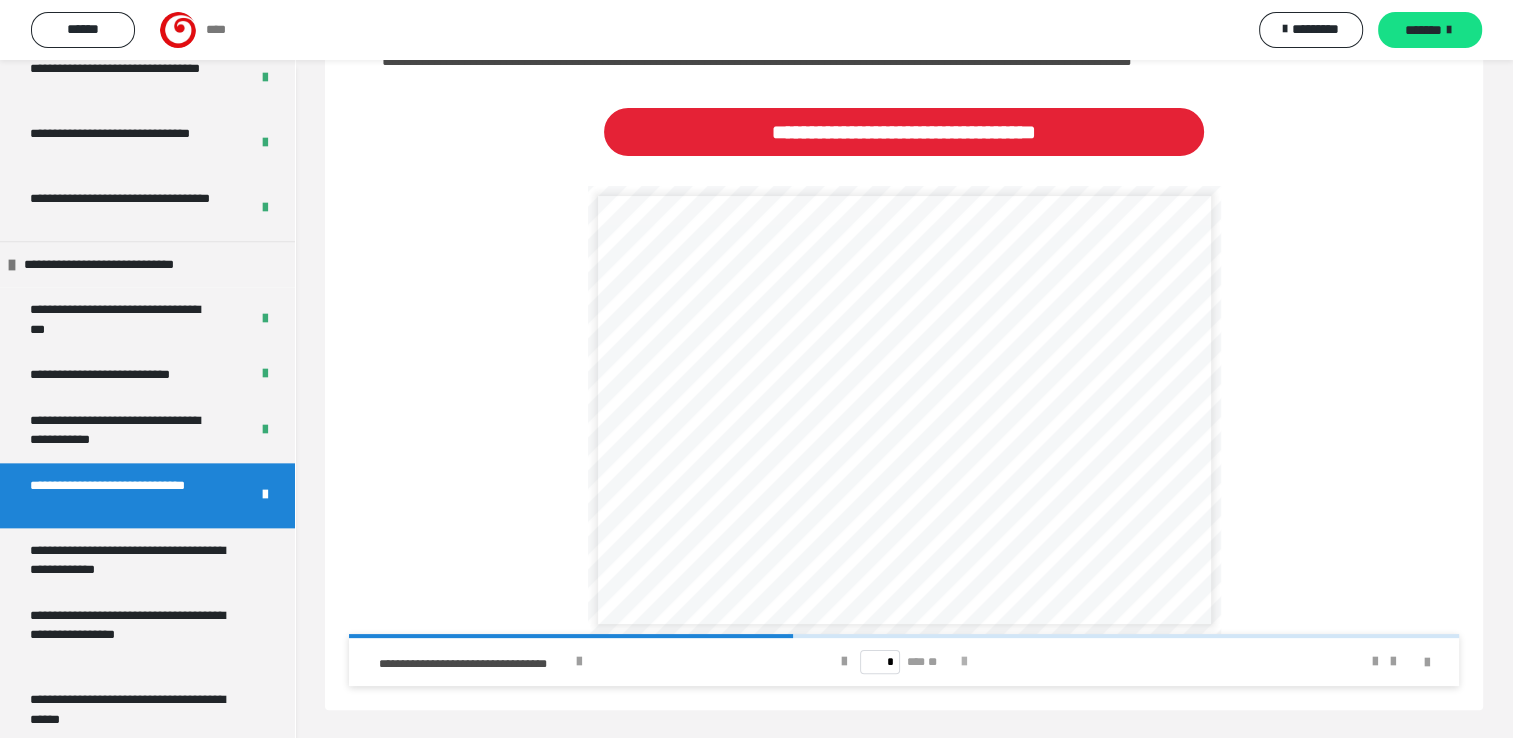 click at bounding box center [964, 662] 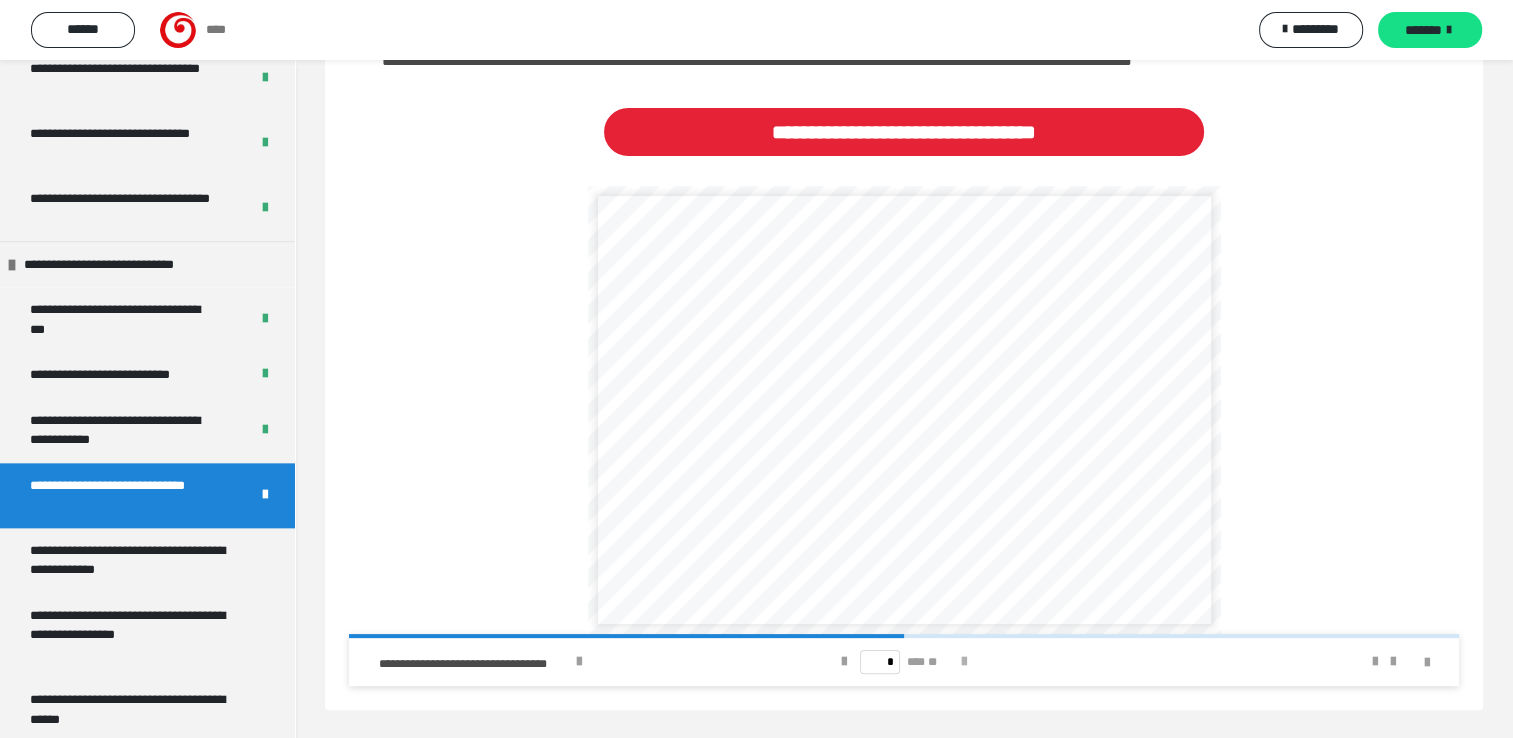 click at bounding box center (964, 662) 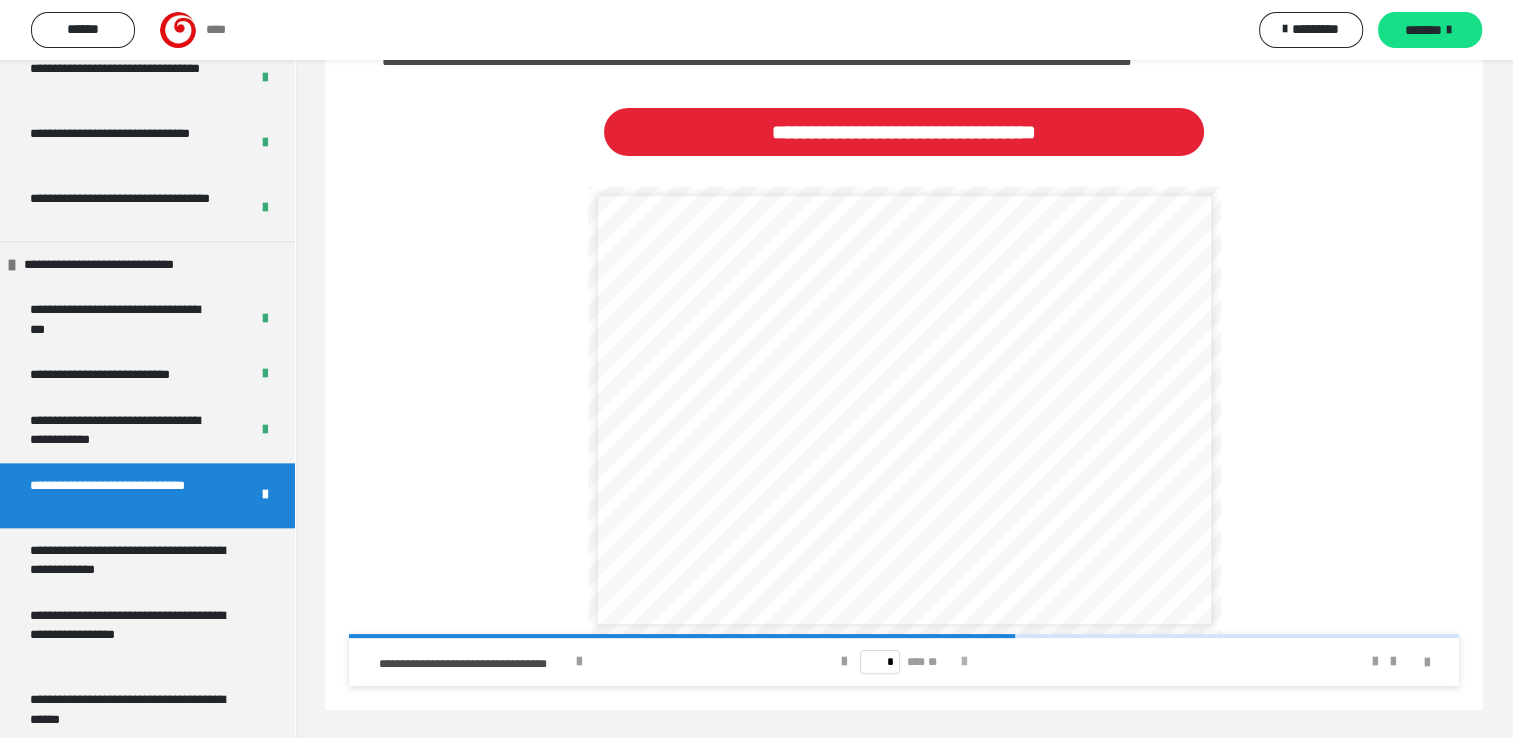 click at bounding box center [964, 662] 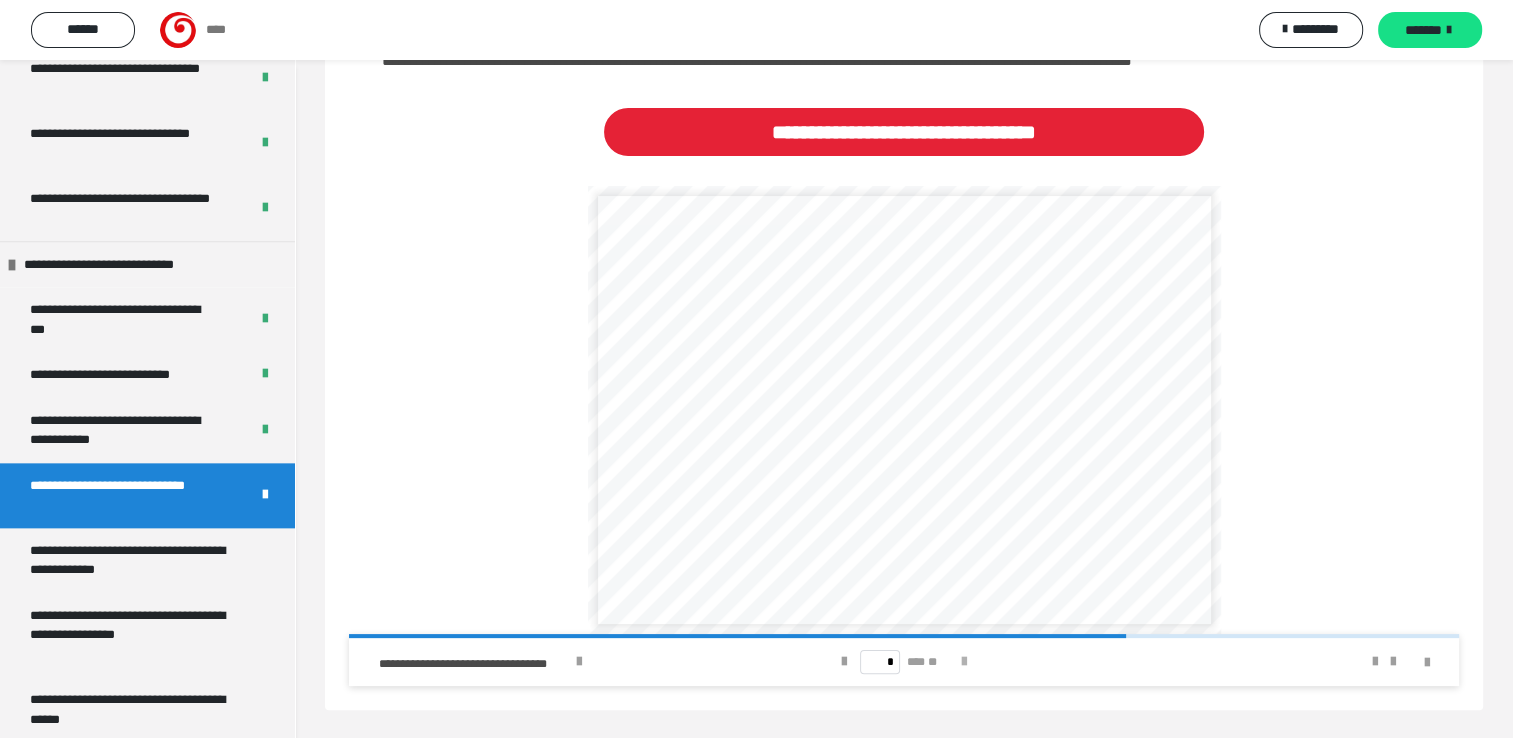 click at bounding box center (964, 662) 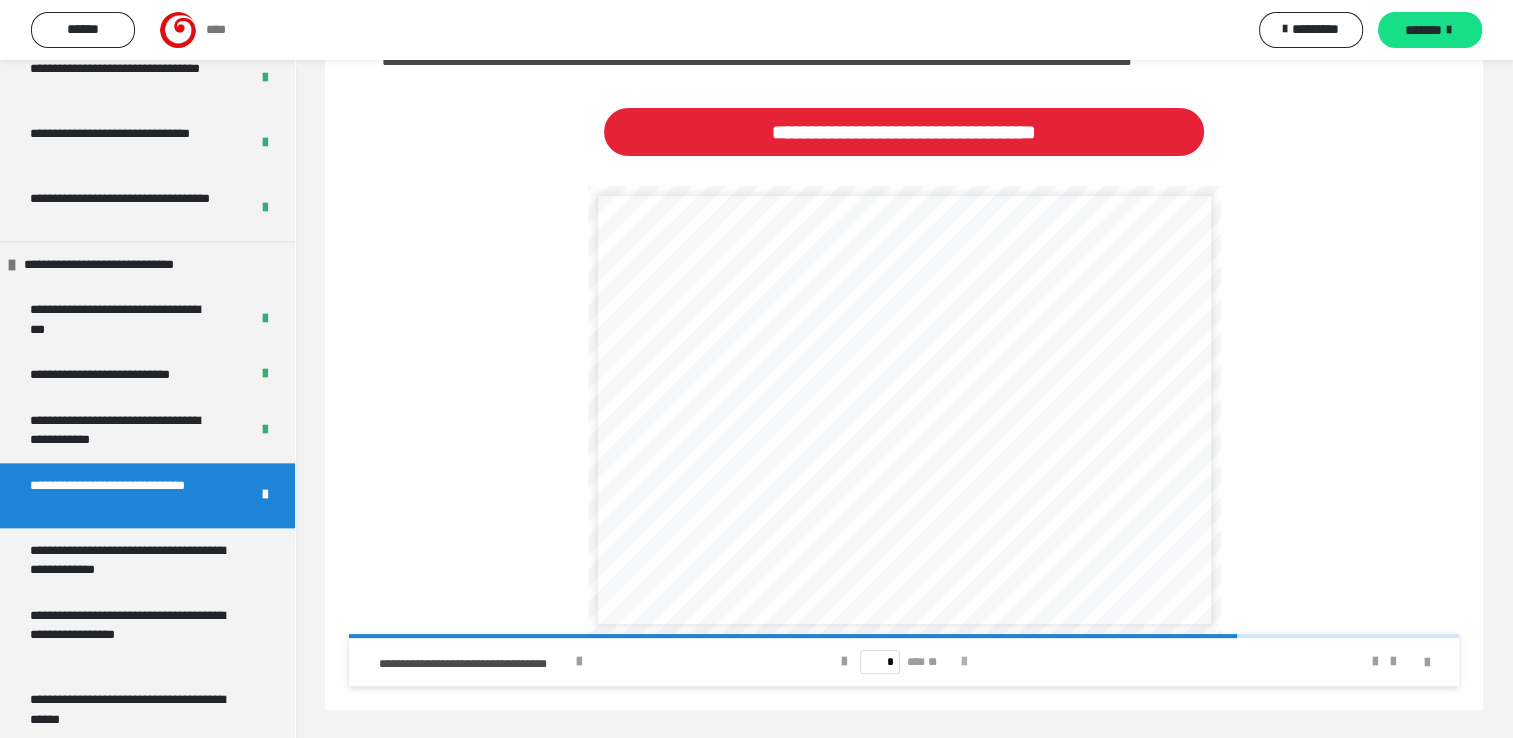 click at bounding box center [964, 662] 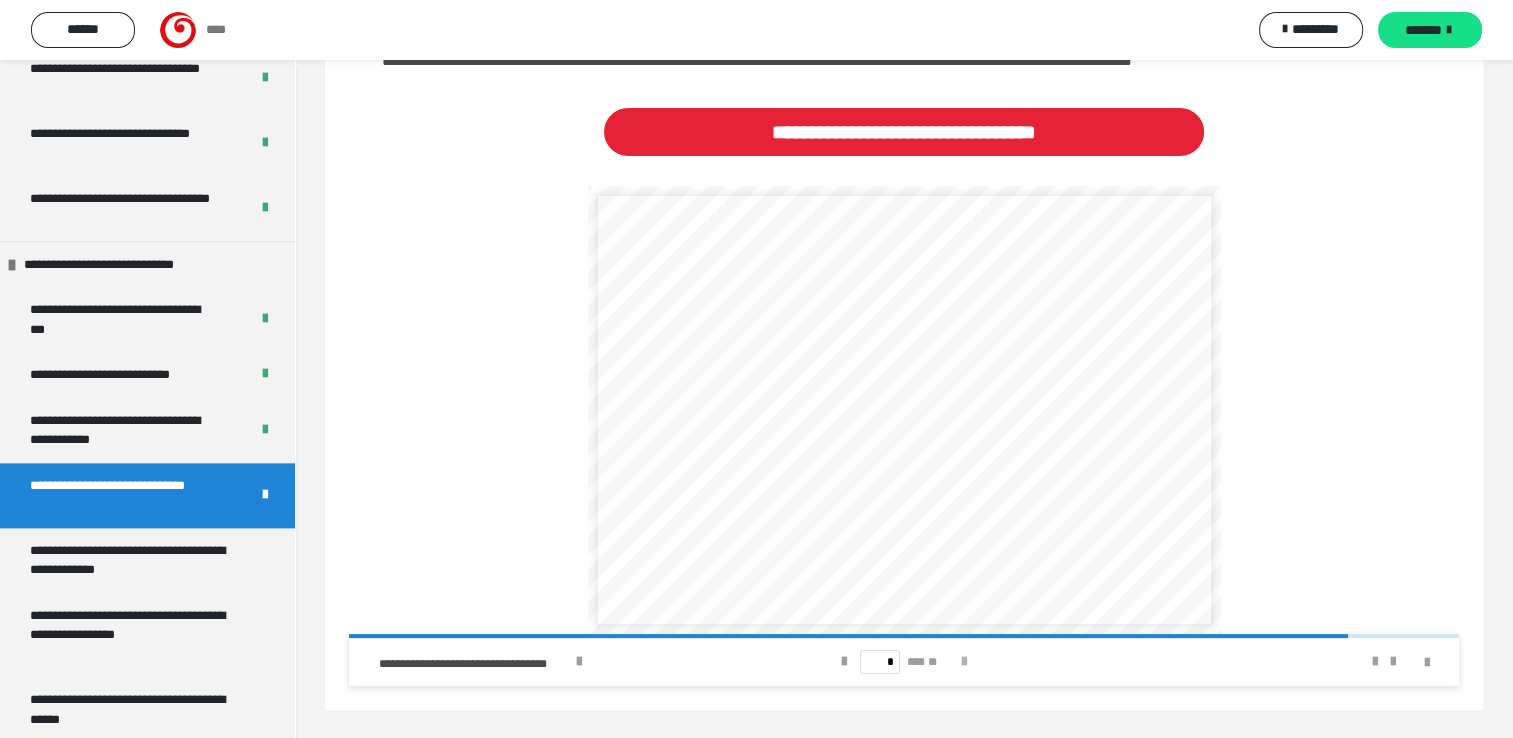 click at bounding box center [964, 662] 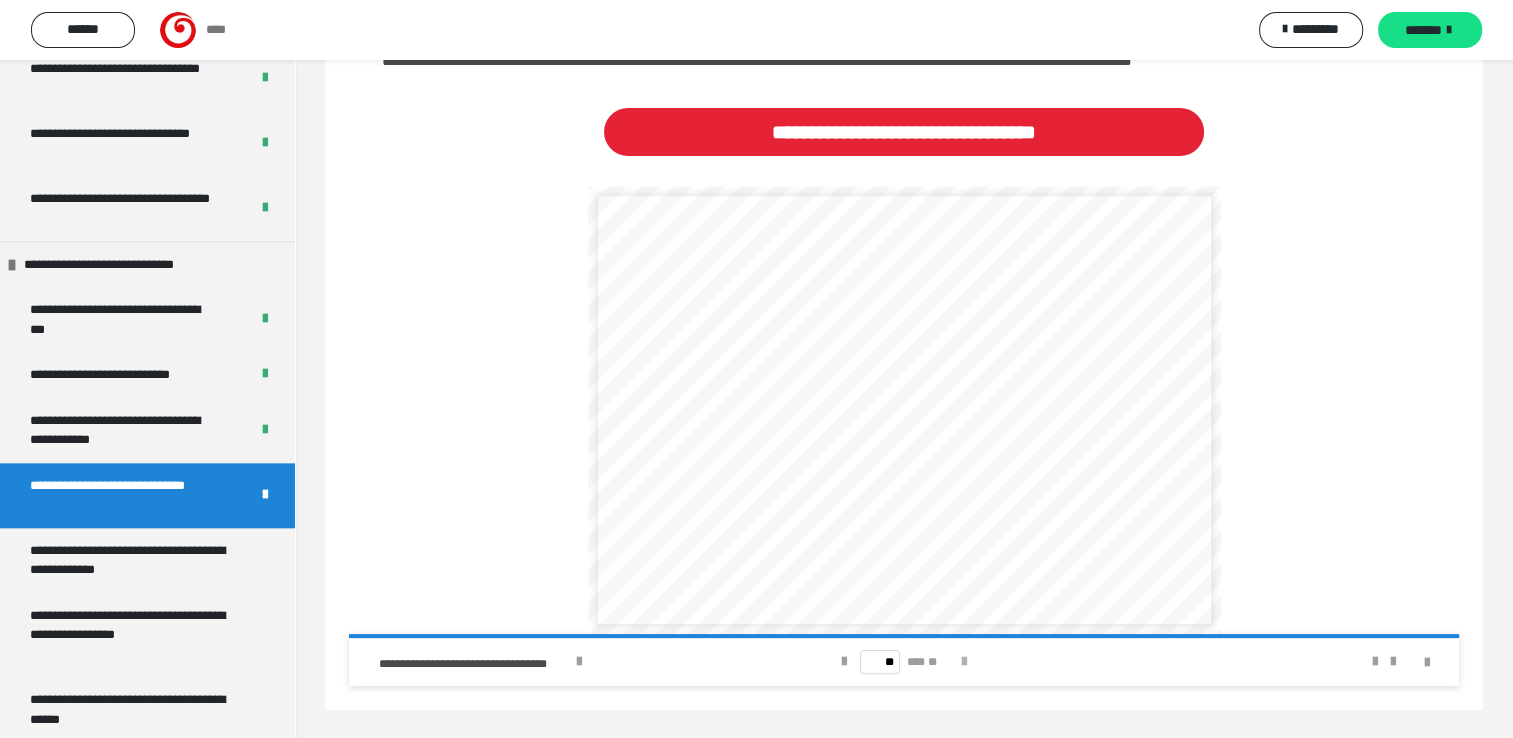 click on "** *** **" at bounding box center (904, 662) 